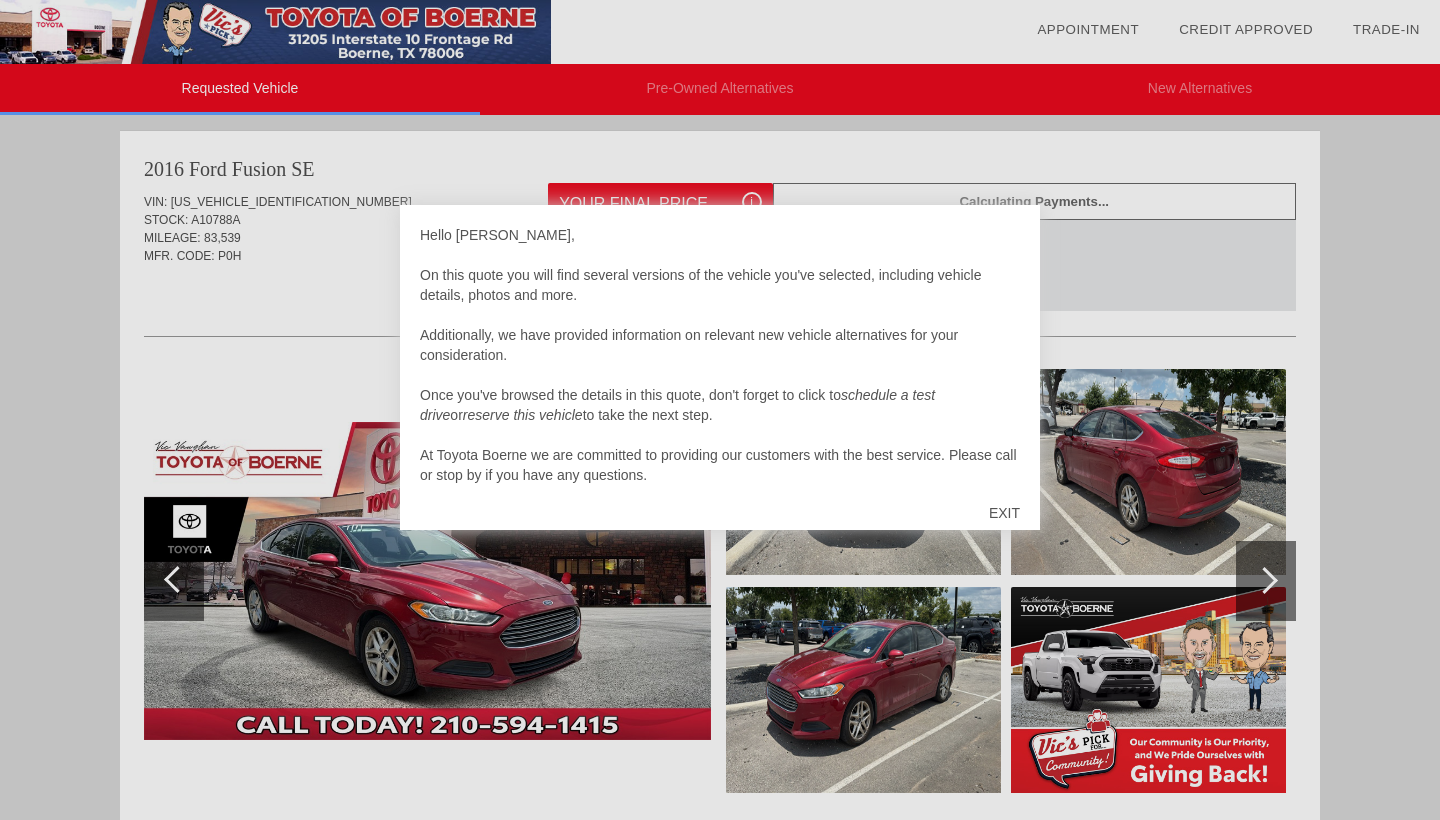 scroll, scrollTop: 0, scrollLeft: 0, axis: both 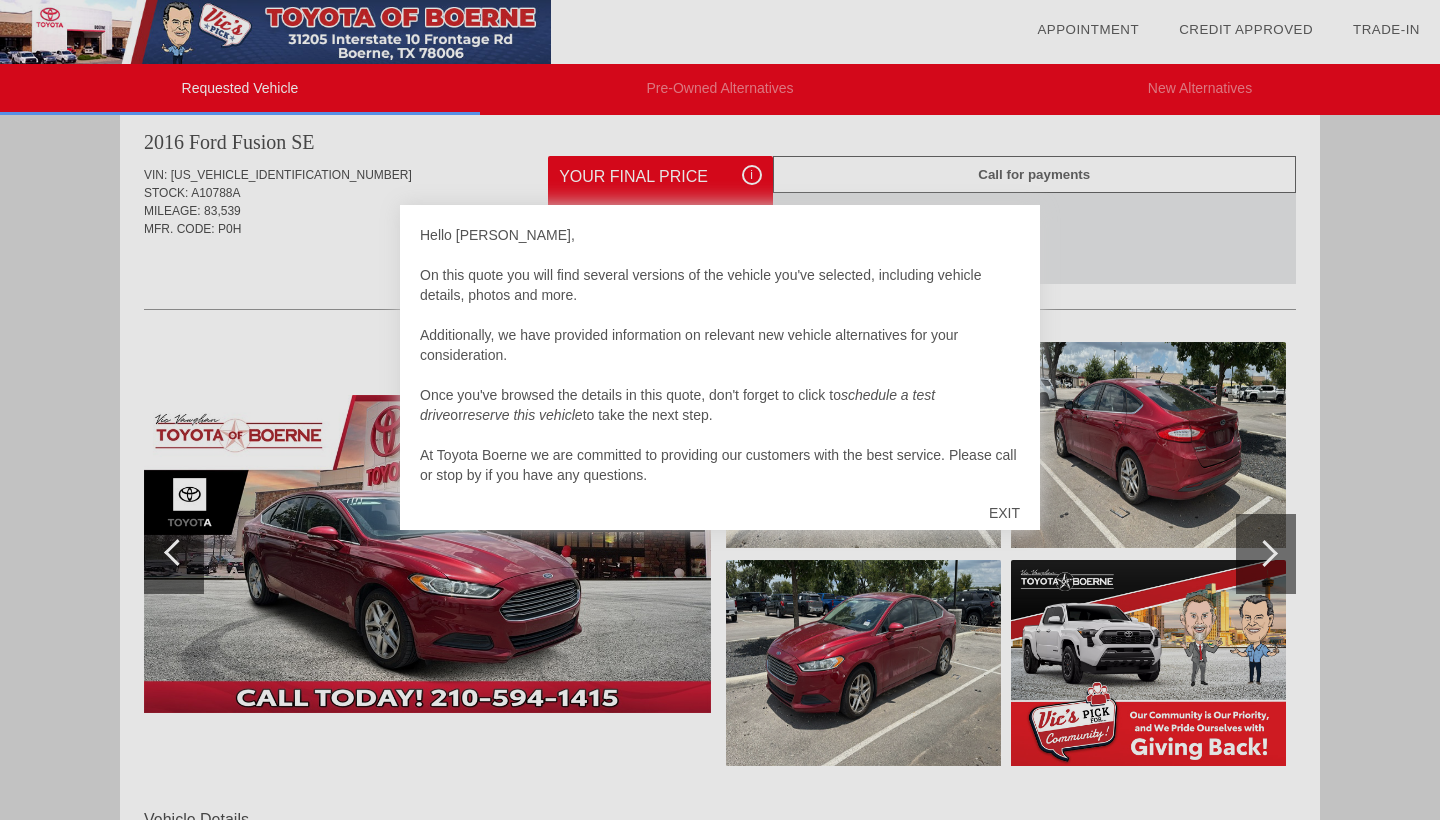 click on "EXIT" at bounding box center (1004, 513) 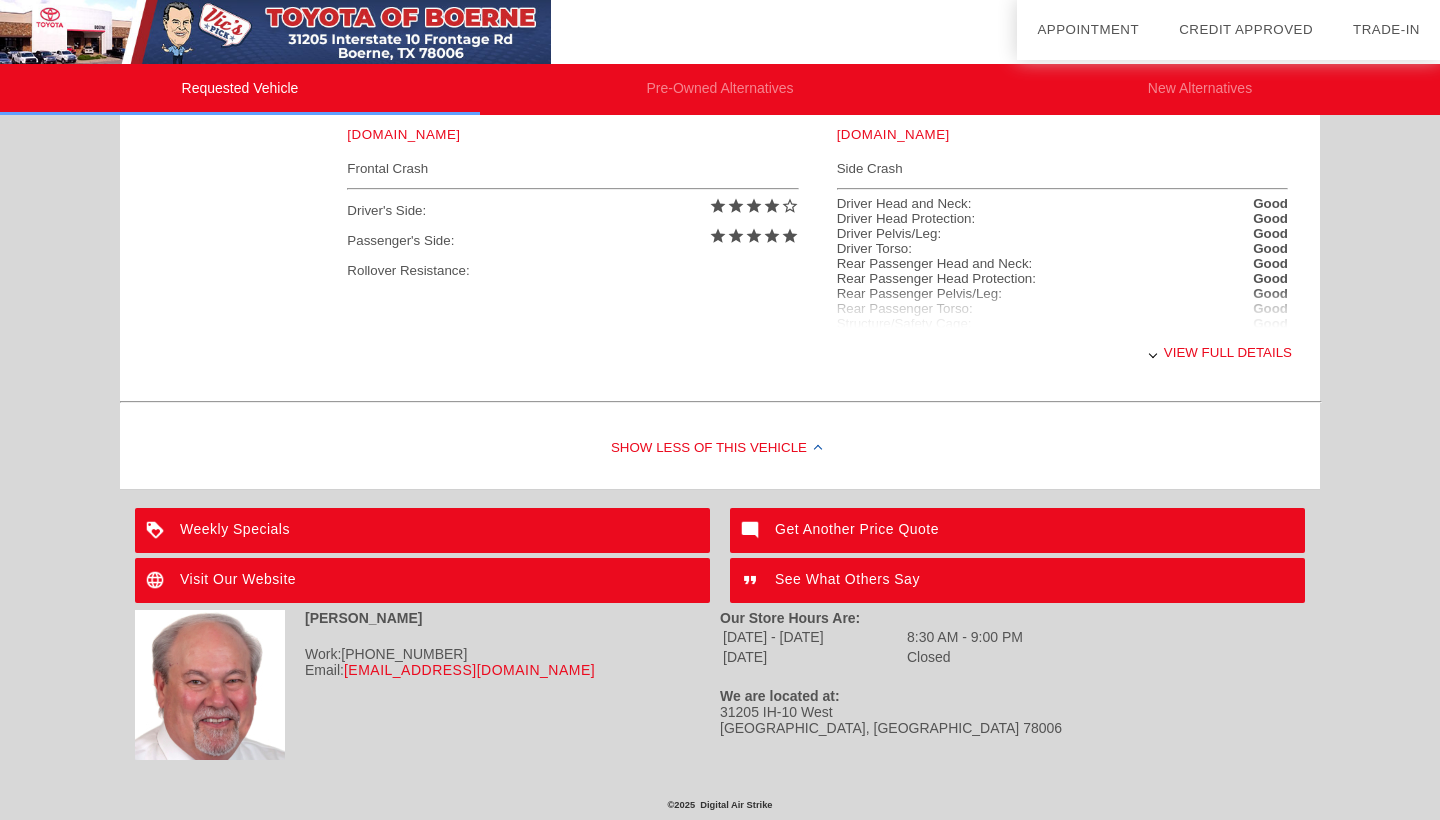 scroll, scrollTop: 890, scrollLeft: 0, axis: vertical 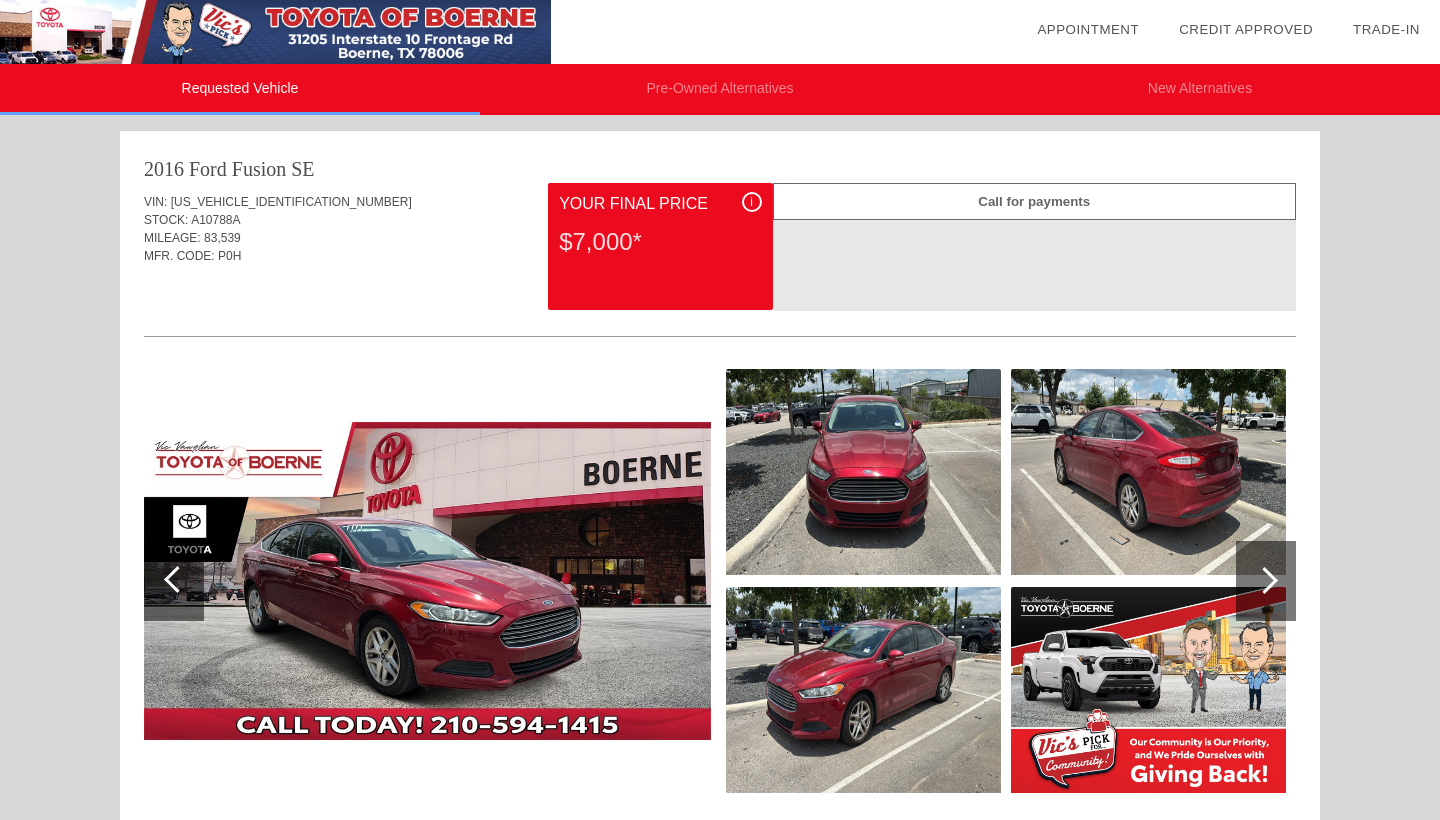 click on "i" at bounding box center [751, 202] 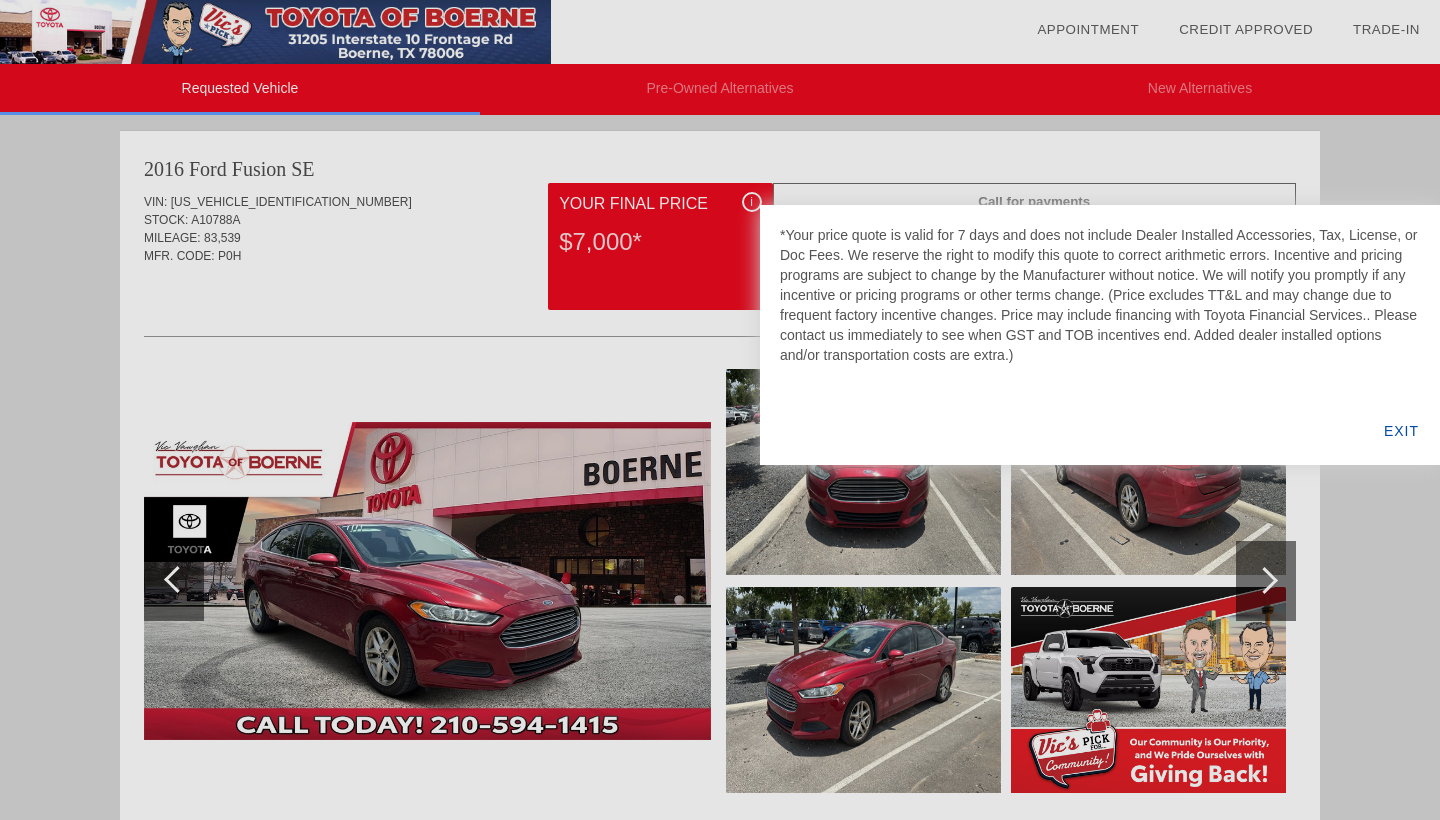 click at bounding box center (720, 410) 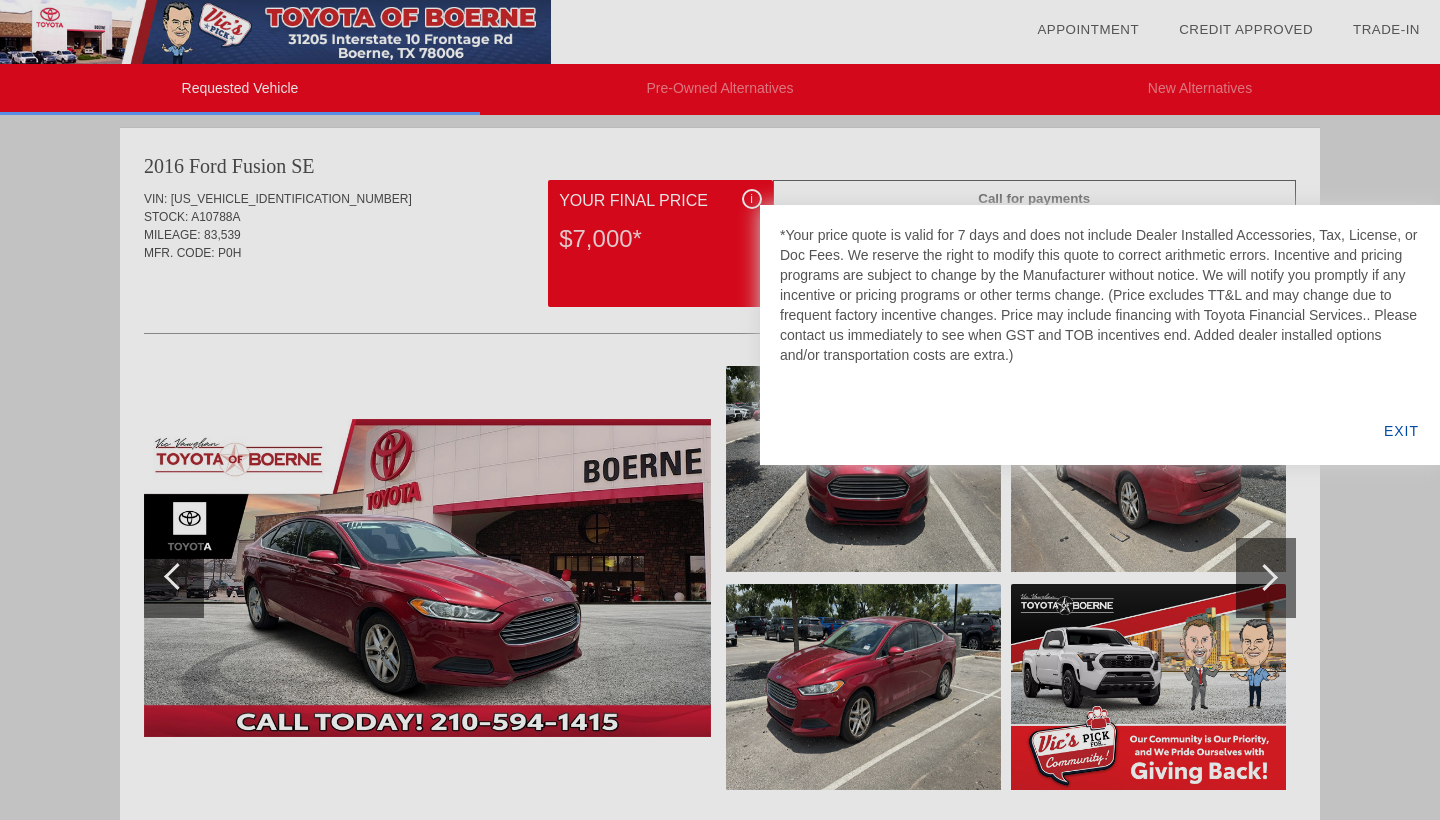 click on "EXIT" at bounding box center [1401, 431] 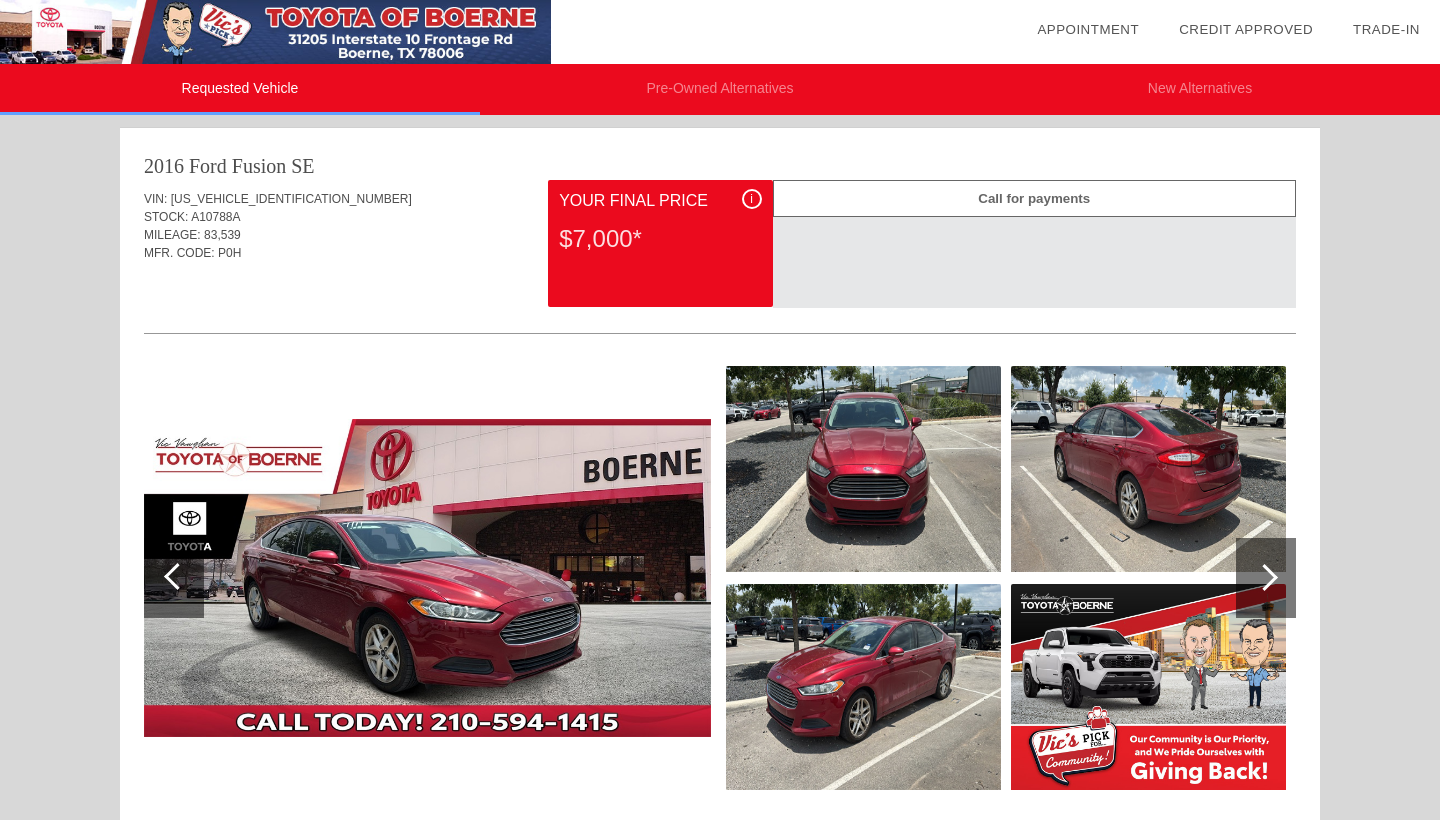 click at bounding box center (863, 469) 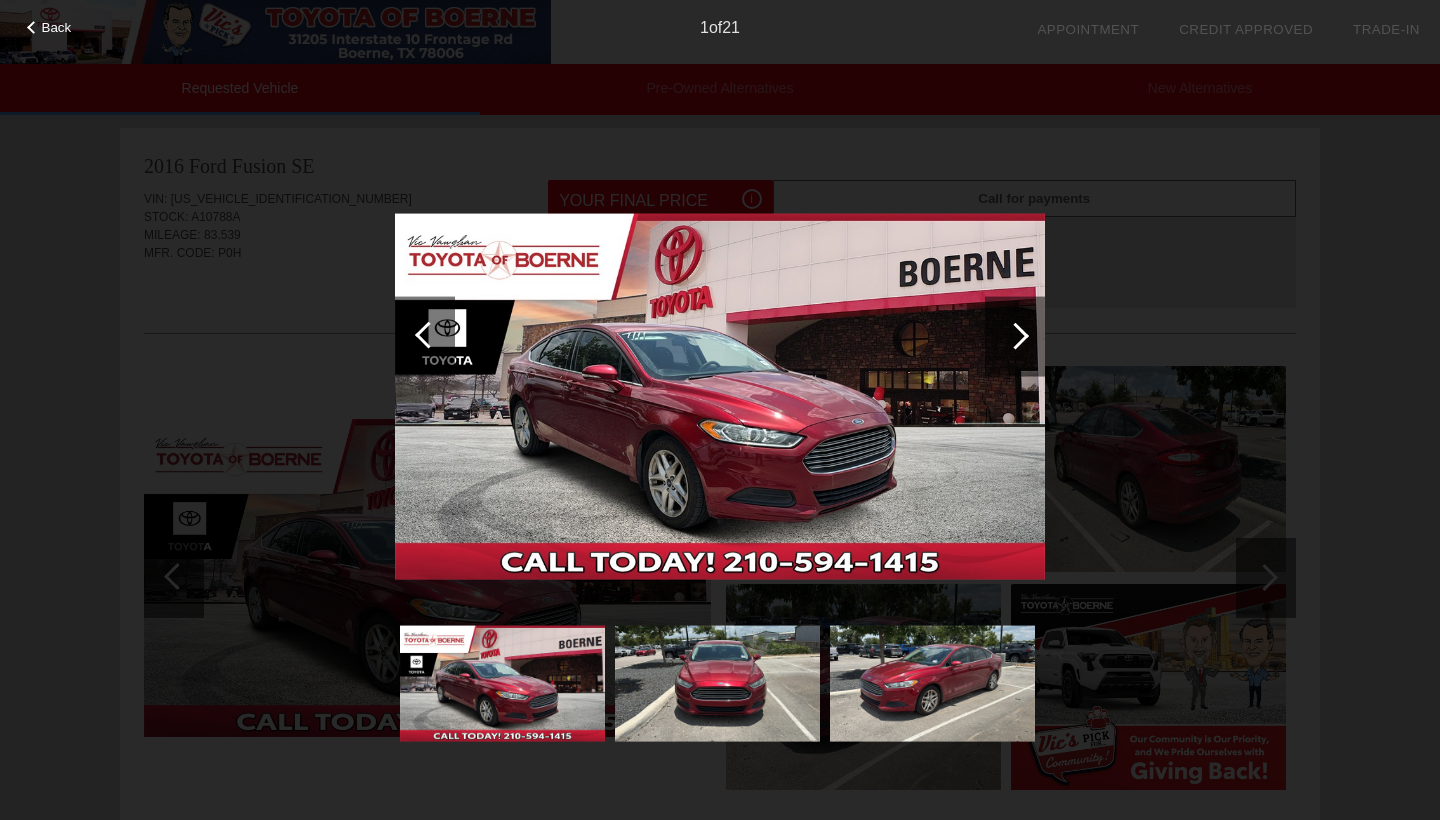 click at bounding box center [720, 397] 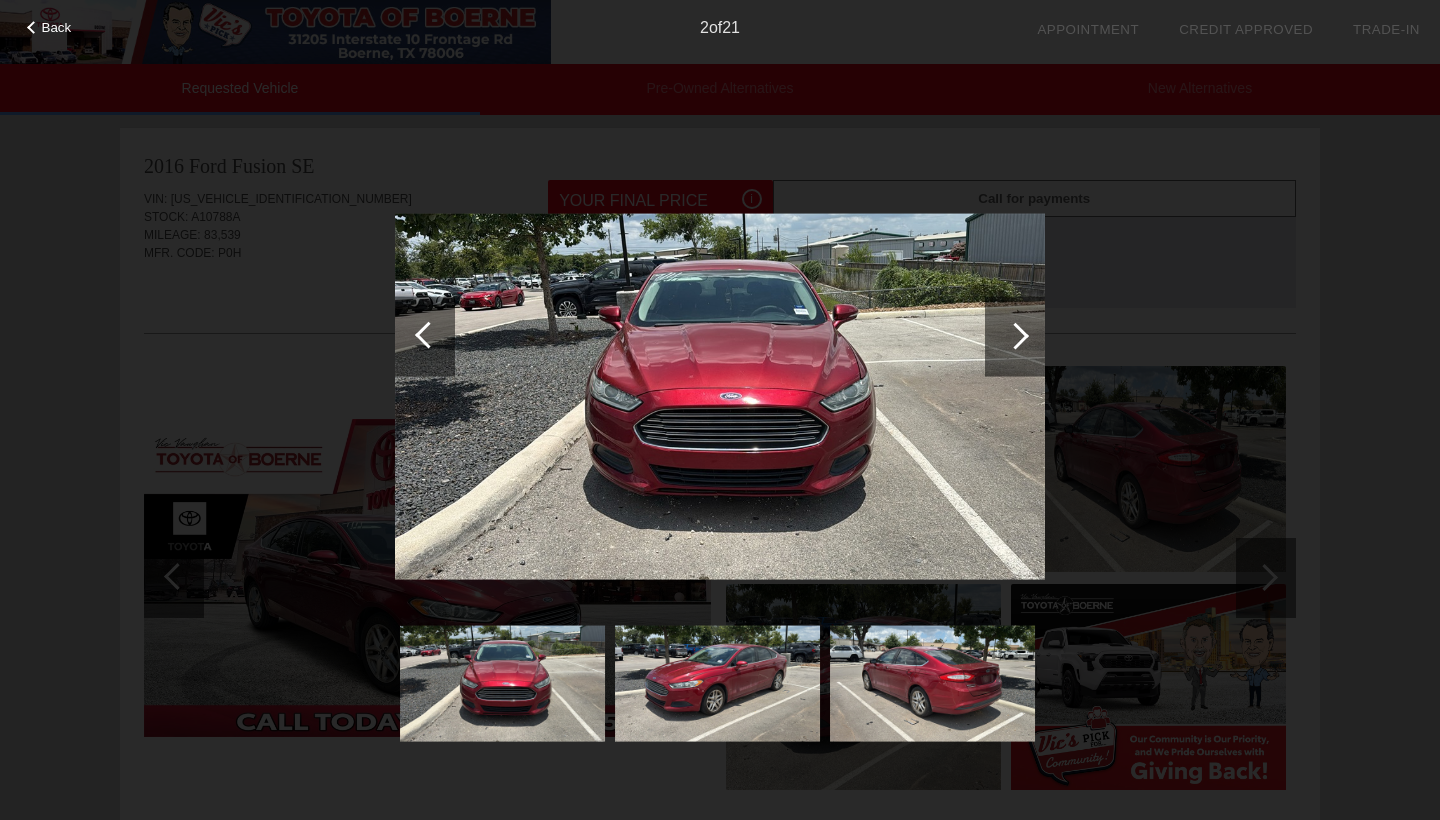 click at bounding box center [1015, 335] 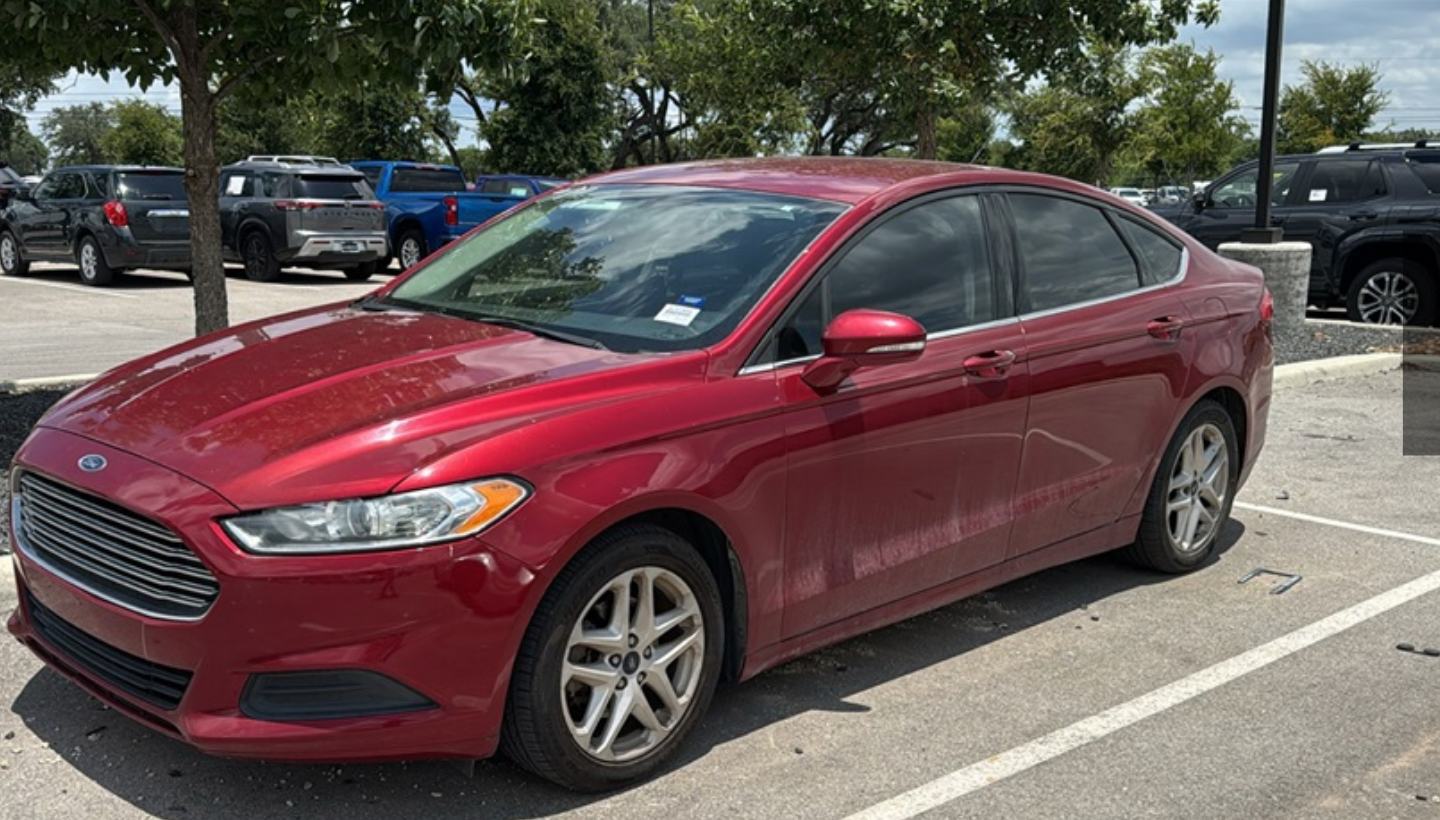 scroll, scrollTop: 0, scrollLeft: 0, axis: both 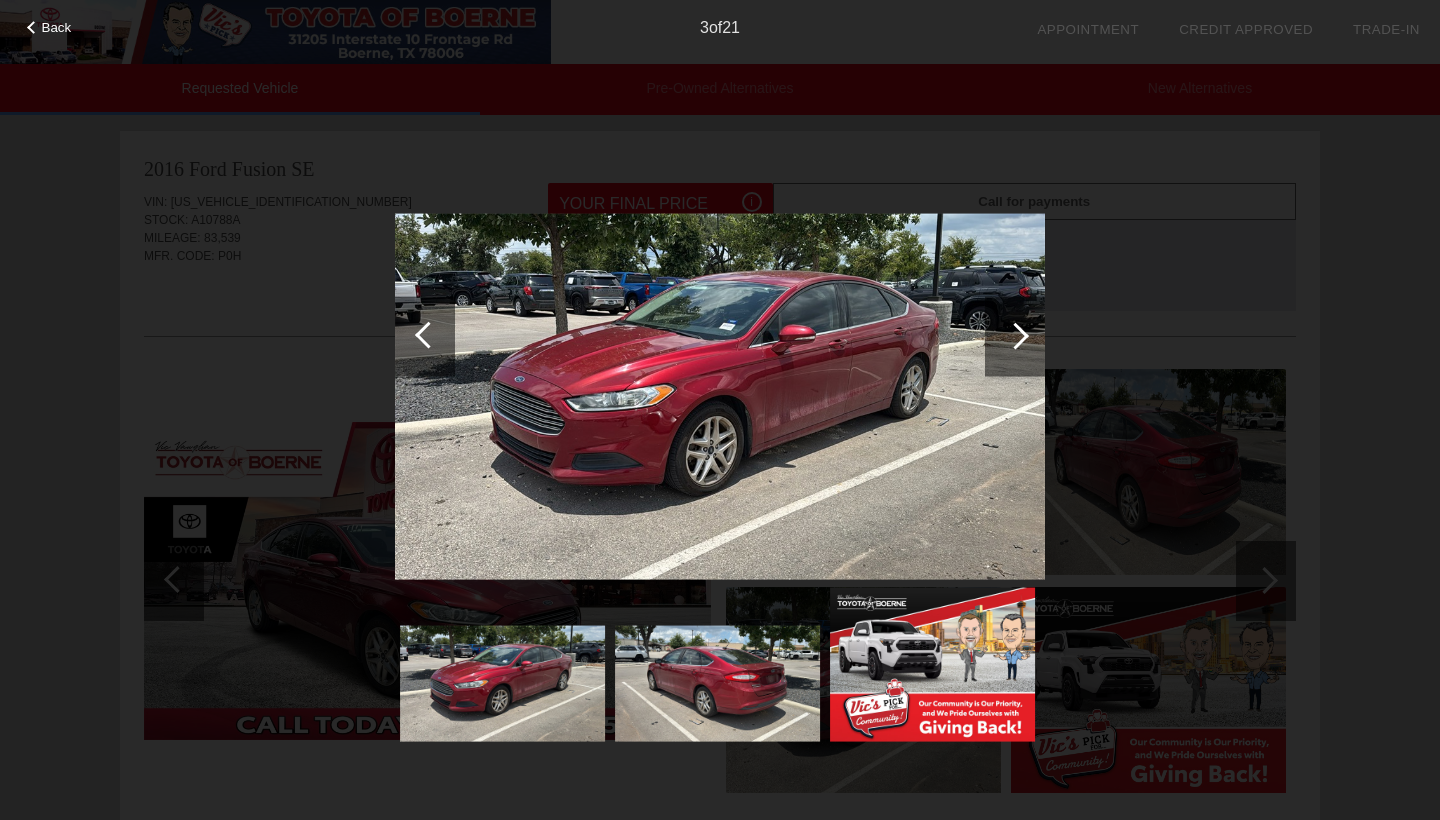 click at bounding box center [1015, 335] 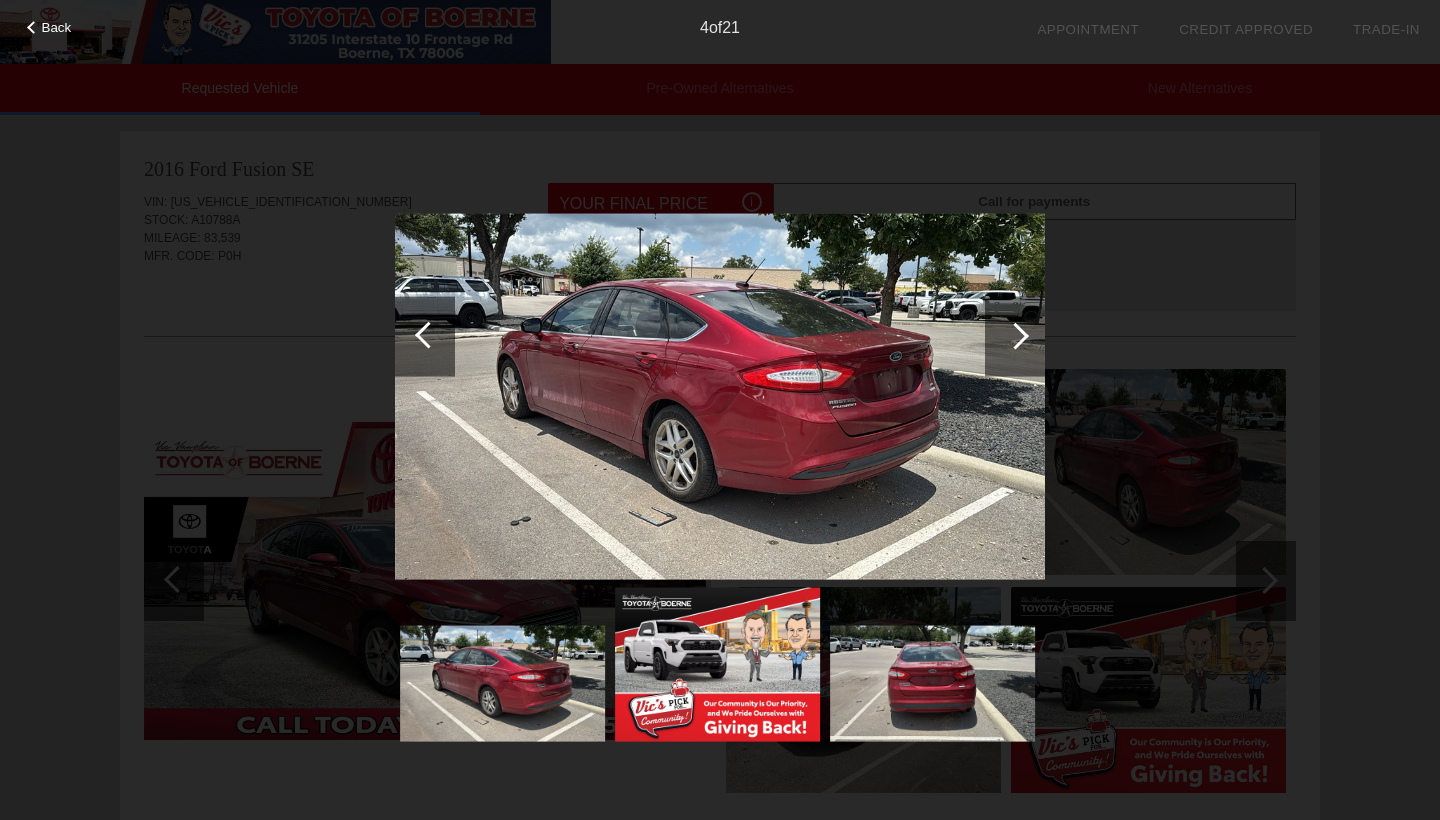 click at bounding box center [1015, 335] 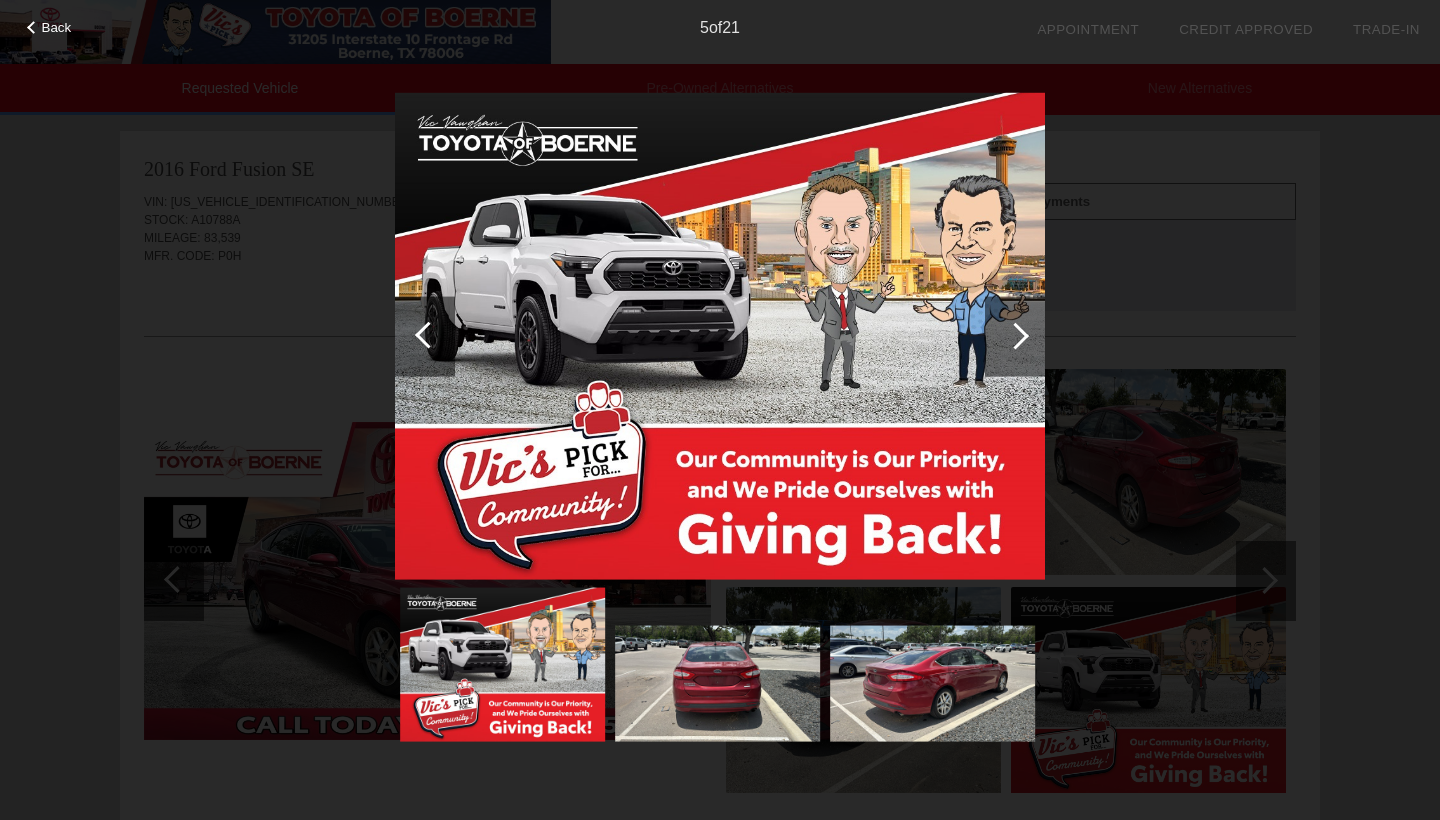 click at bounding box center (1015, 336) 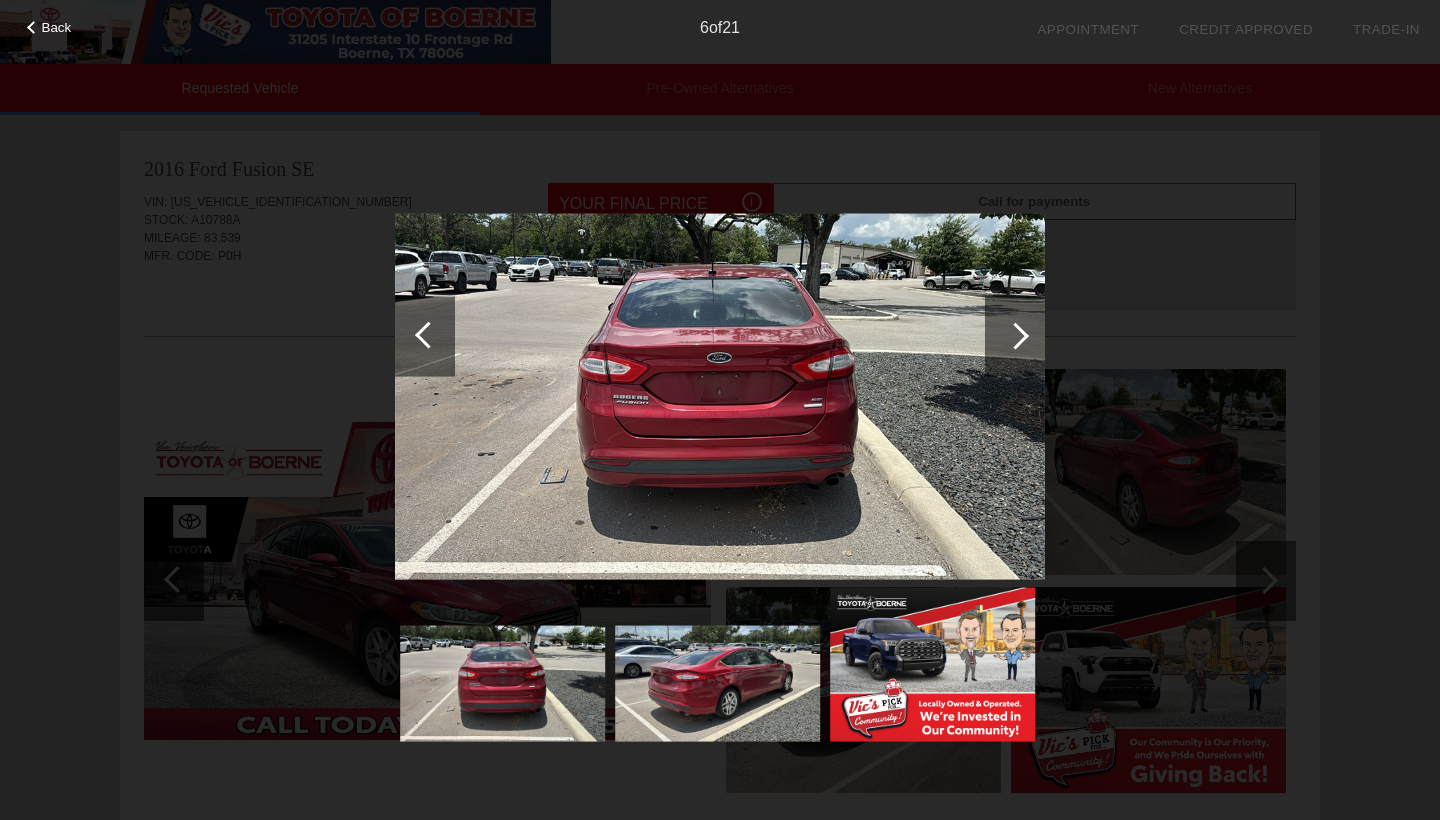 click at bounding box center [1015, 336] 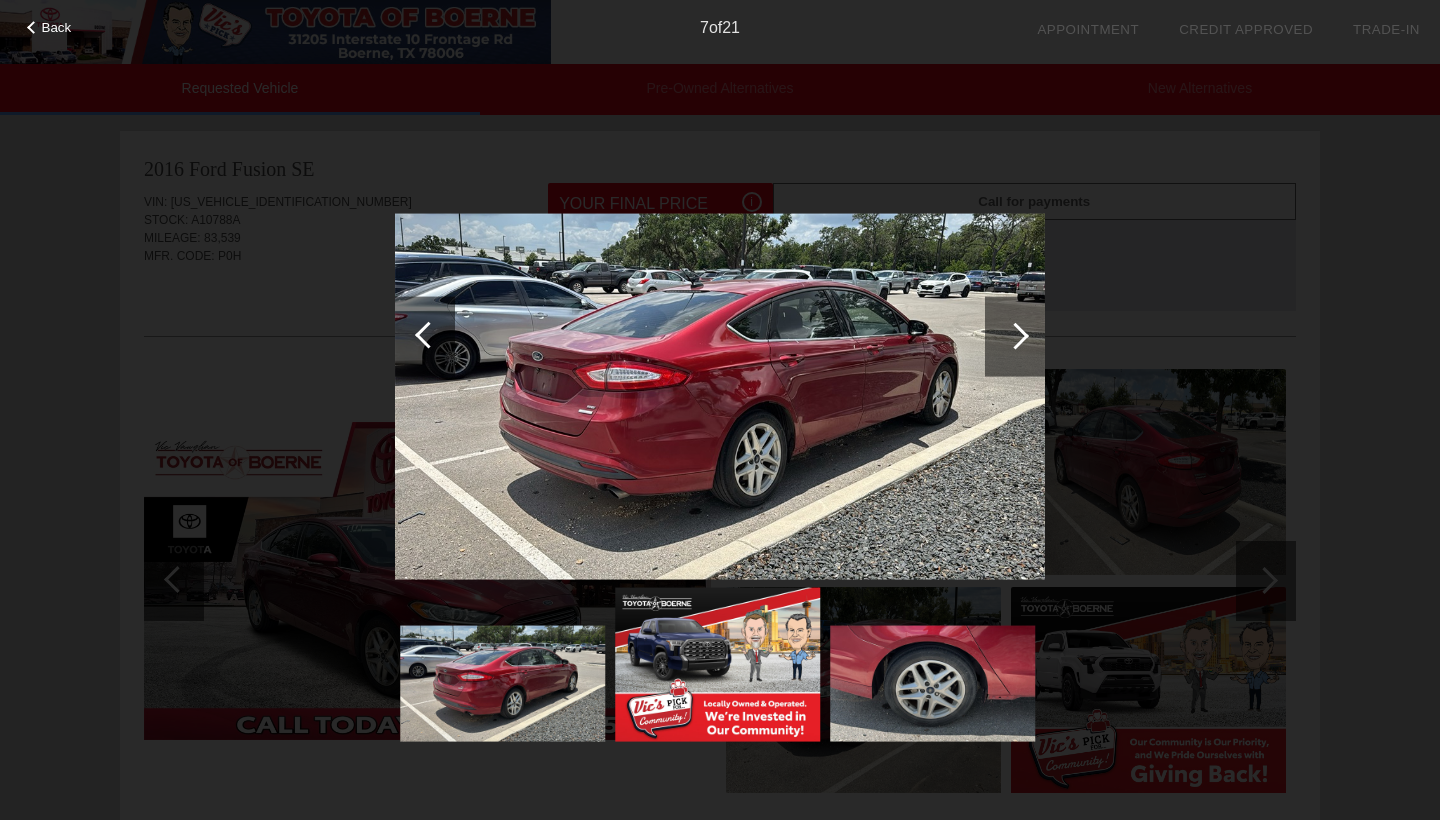 click at bounding box center (1015, 336) 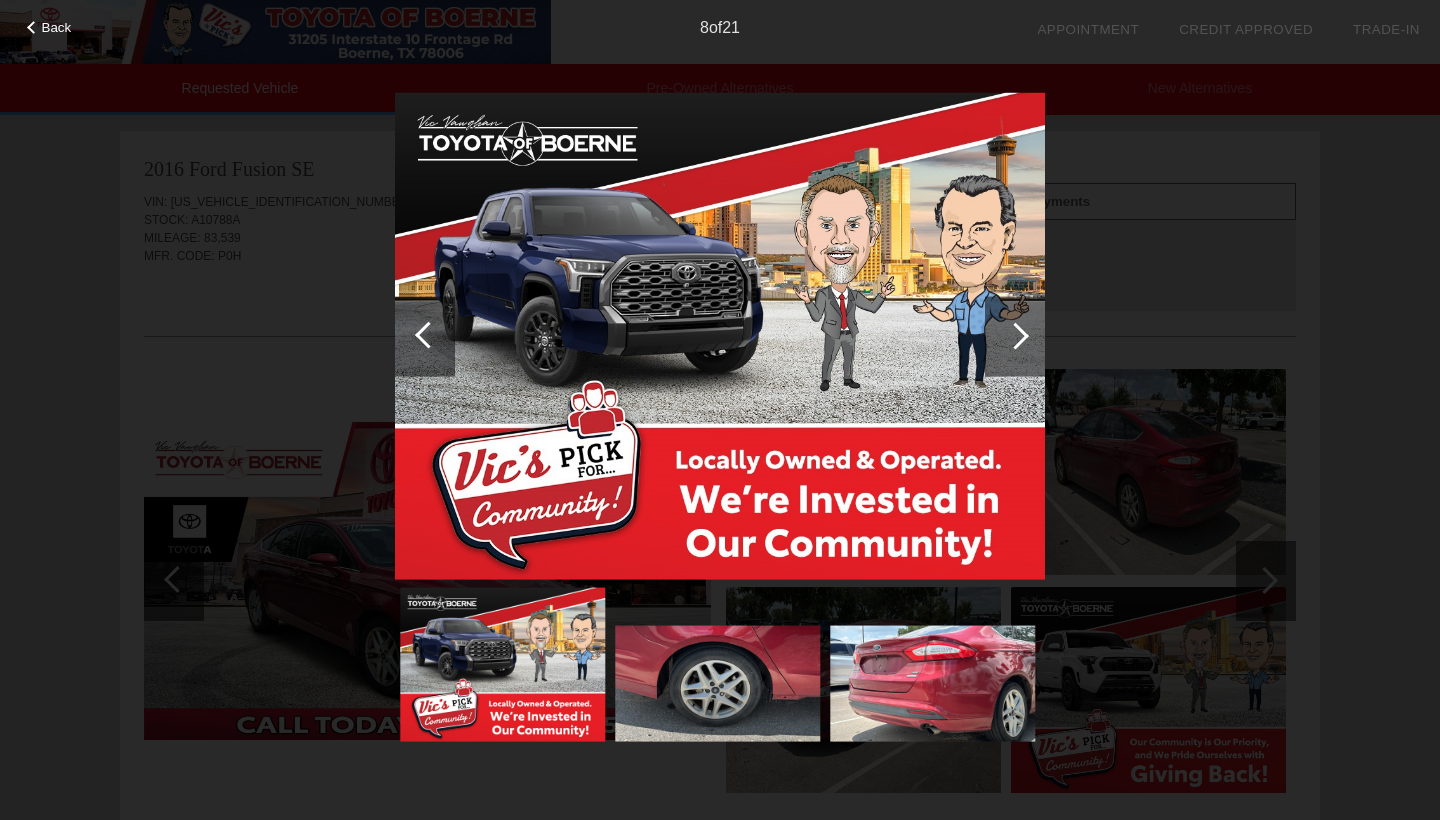 click at bounding box center [1015, 336] 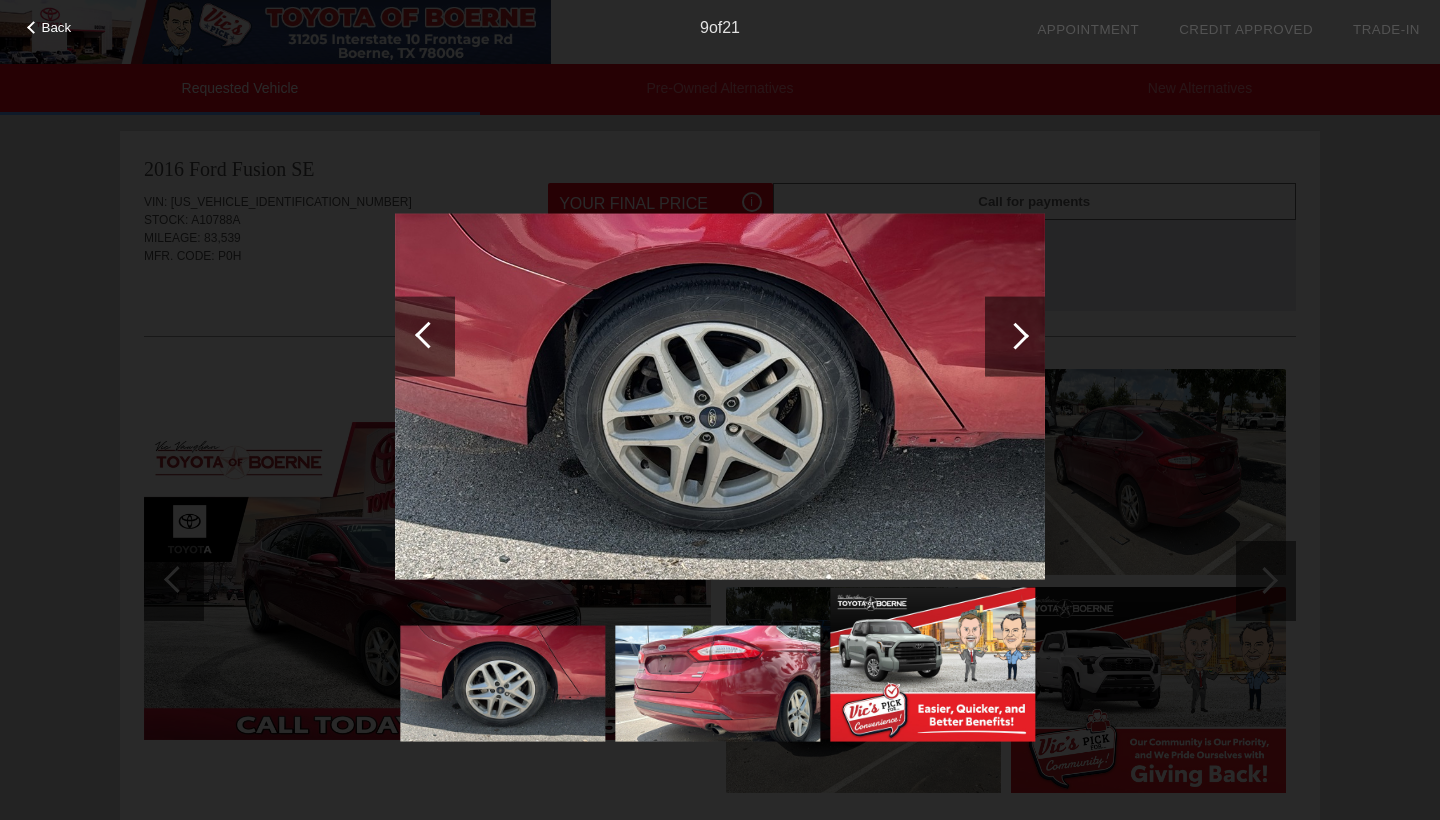 click at bounding box center (1015, 336) 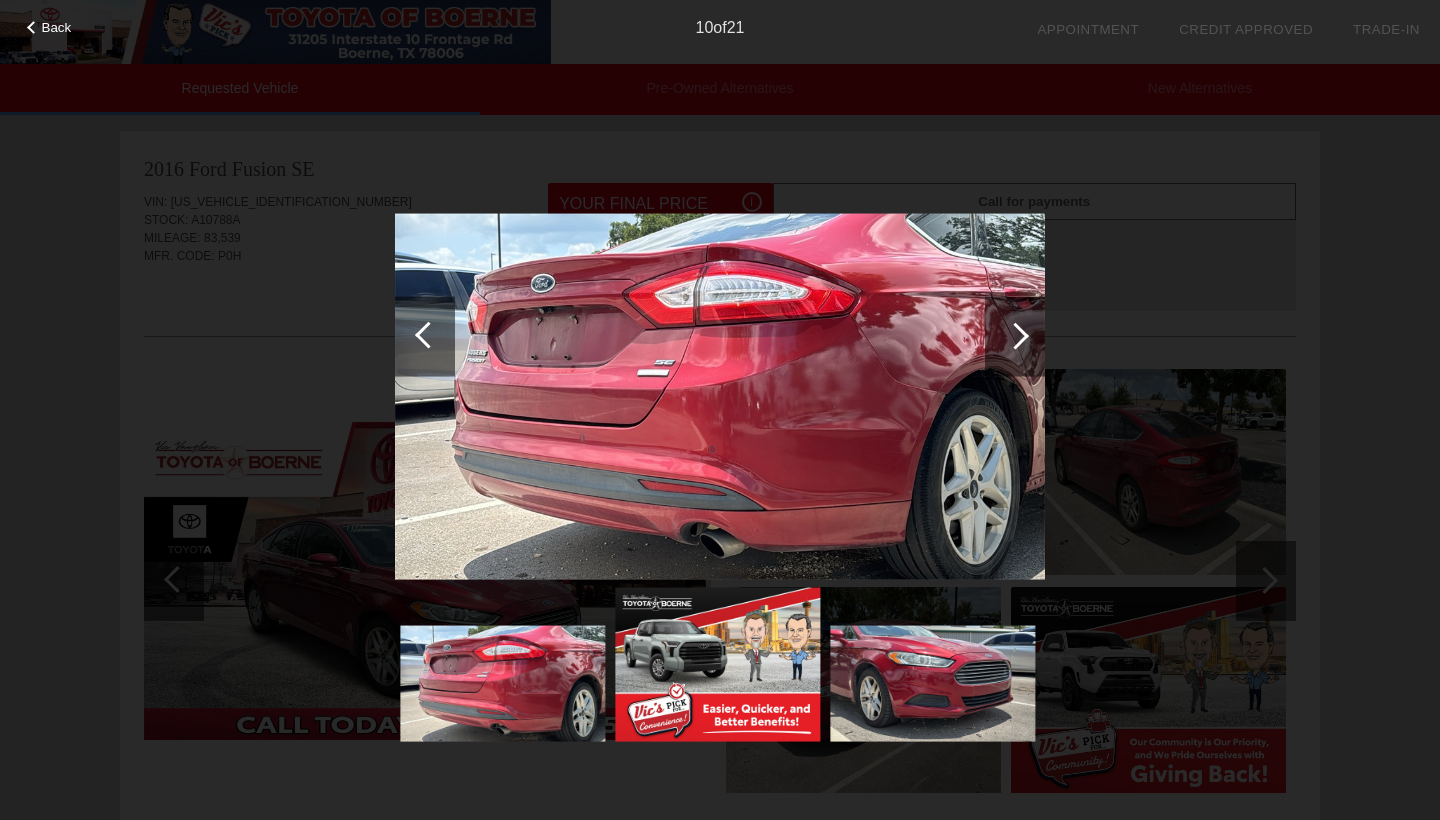 click at bounding box center [1015, 335] 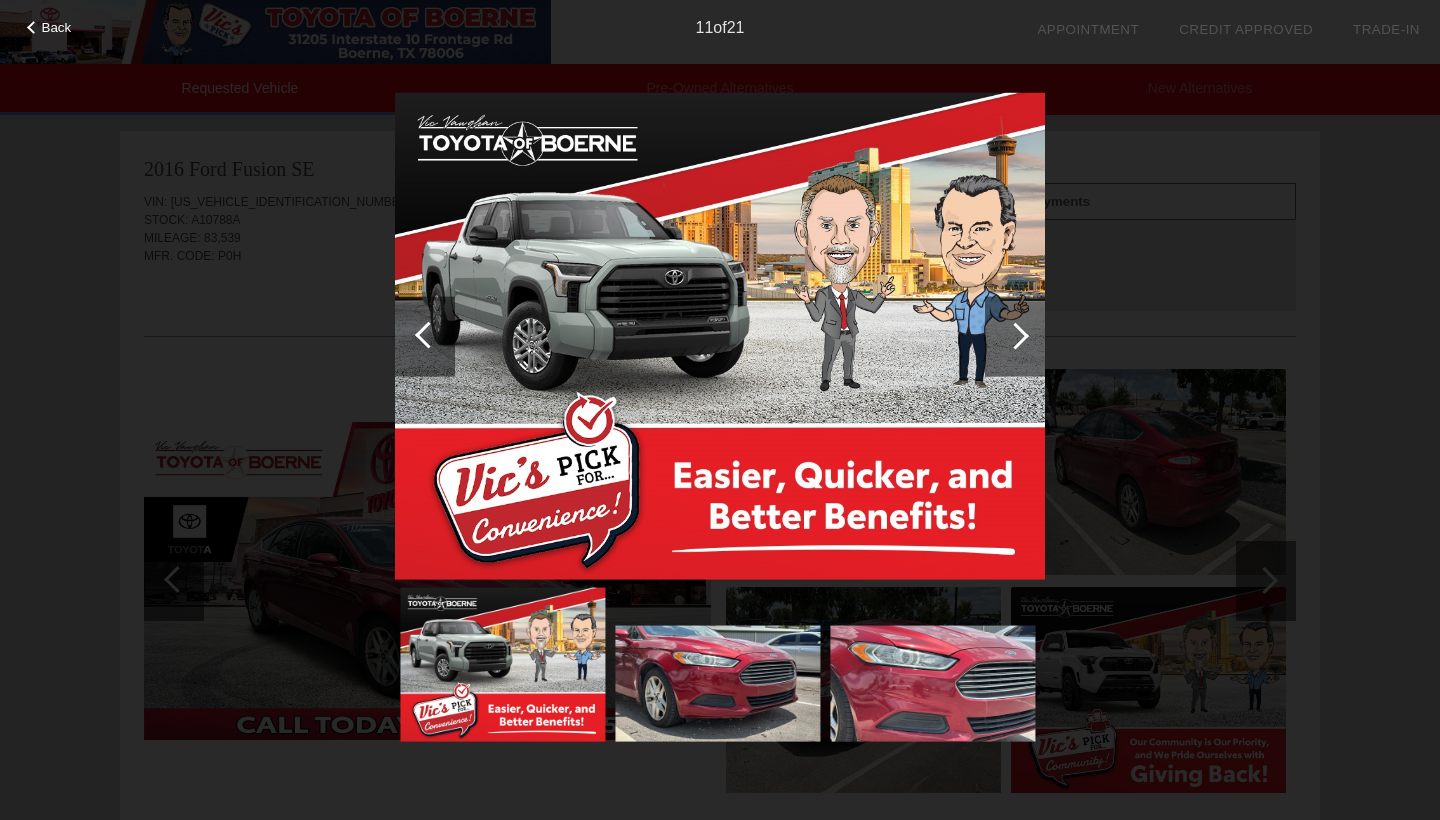 click at bounding box center [1015, 335] 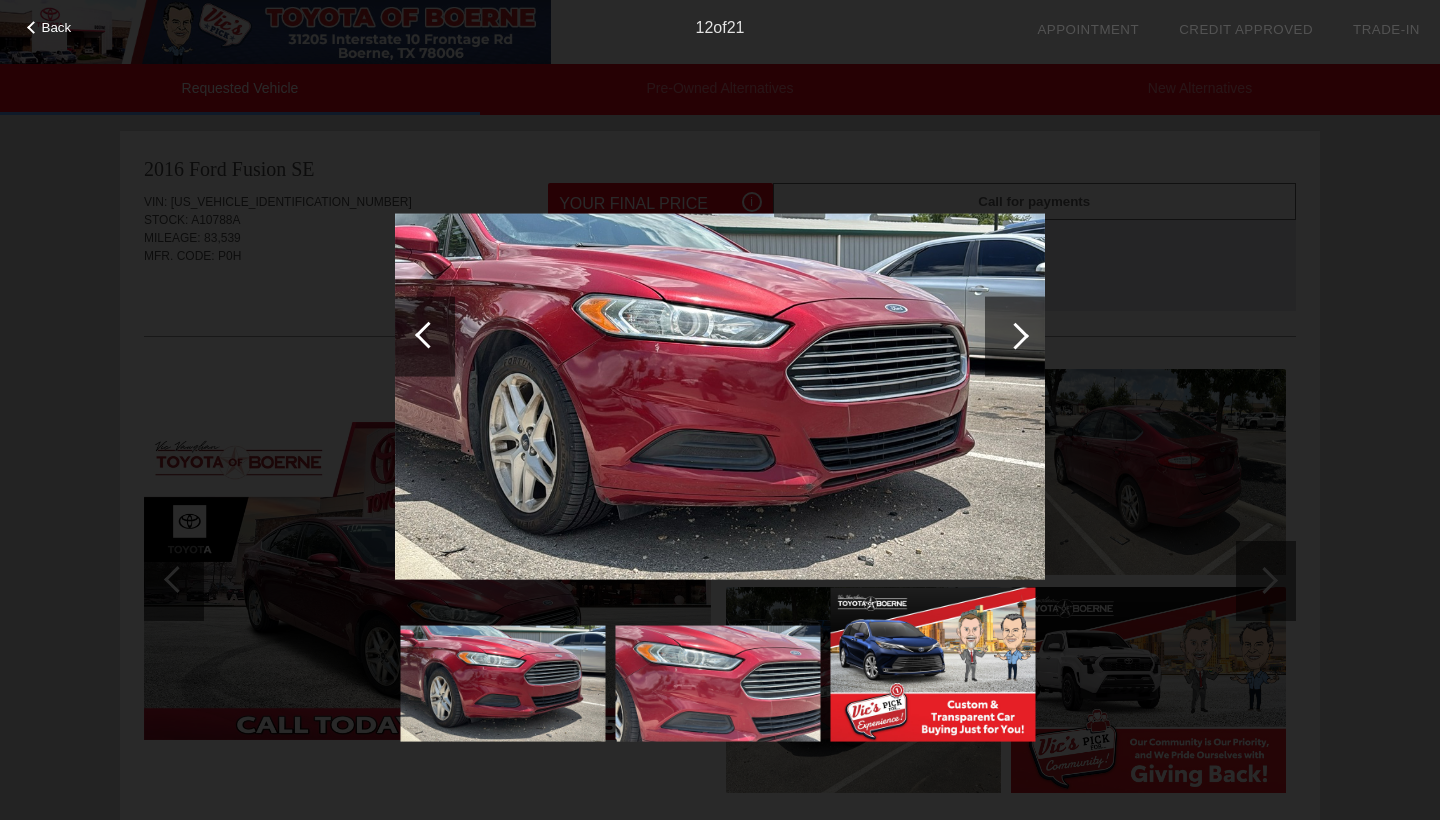 click at bounding box center (1015, 335) 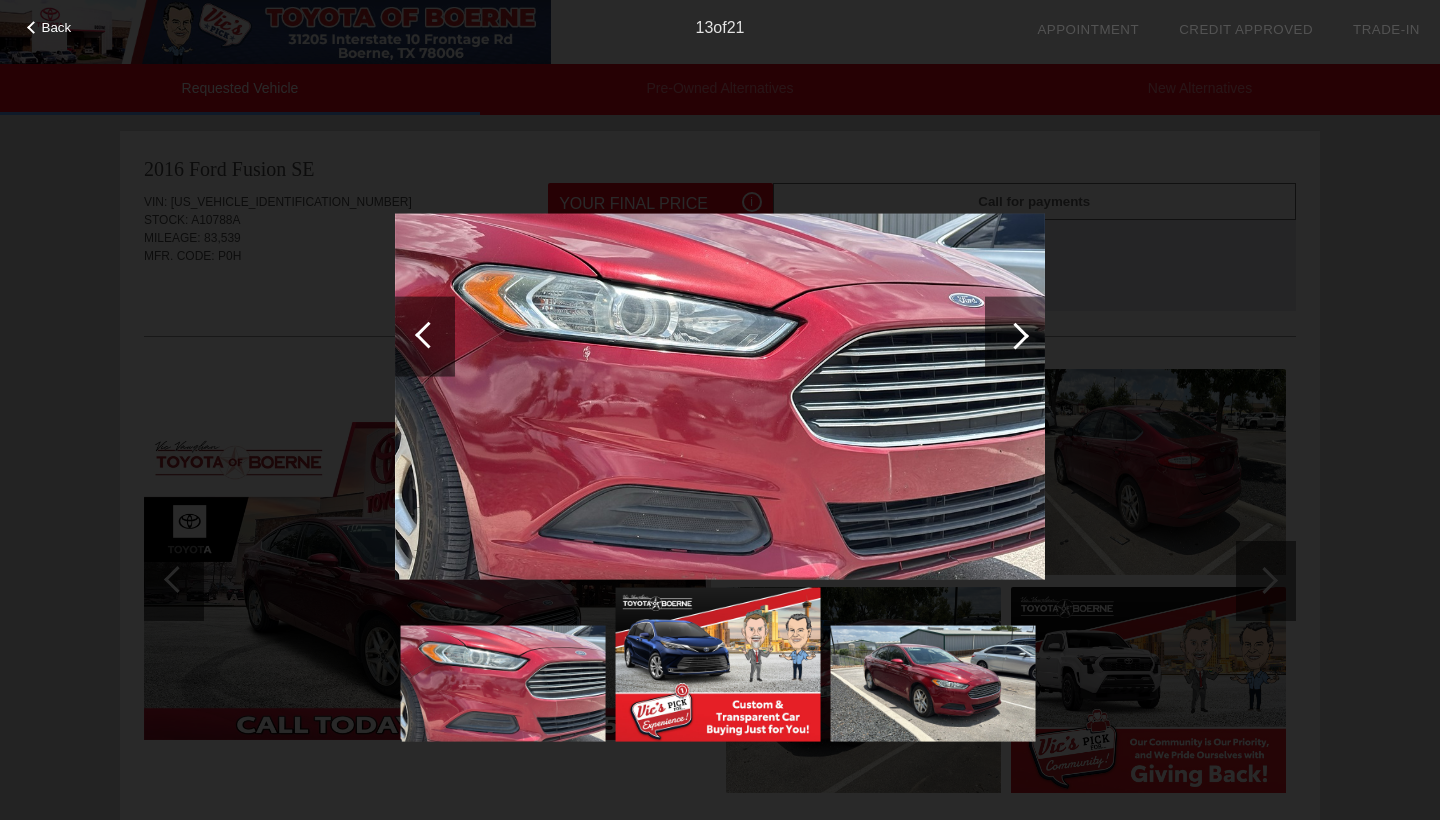 click at bounding box center (1015, 335) 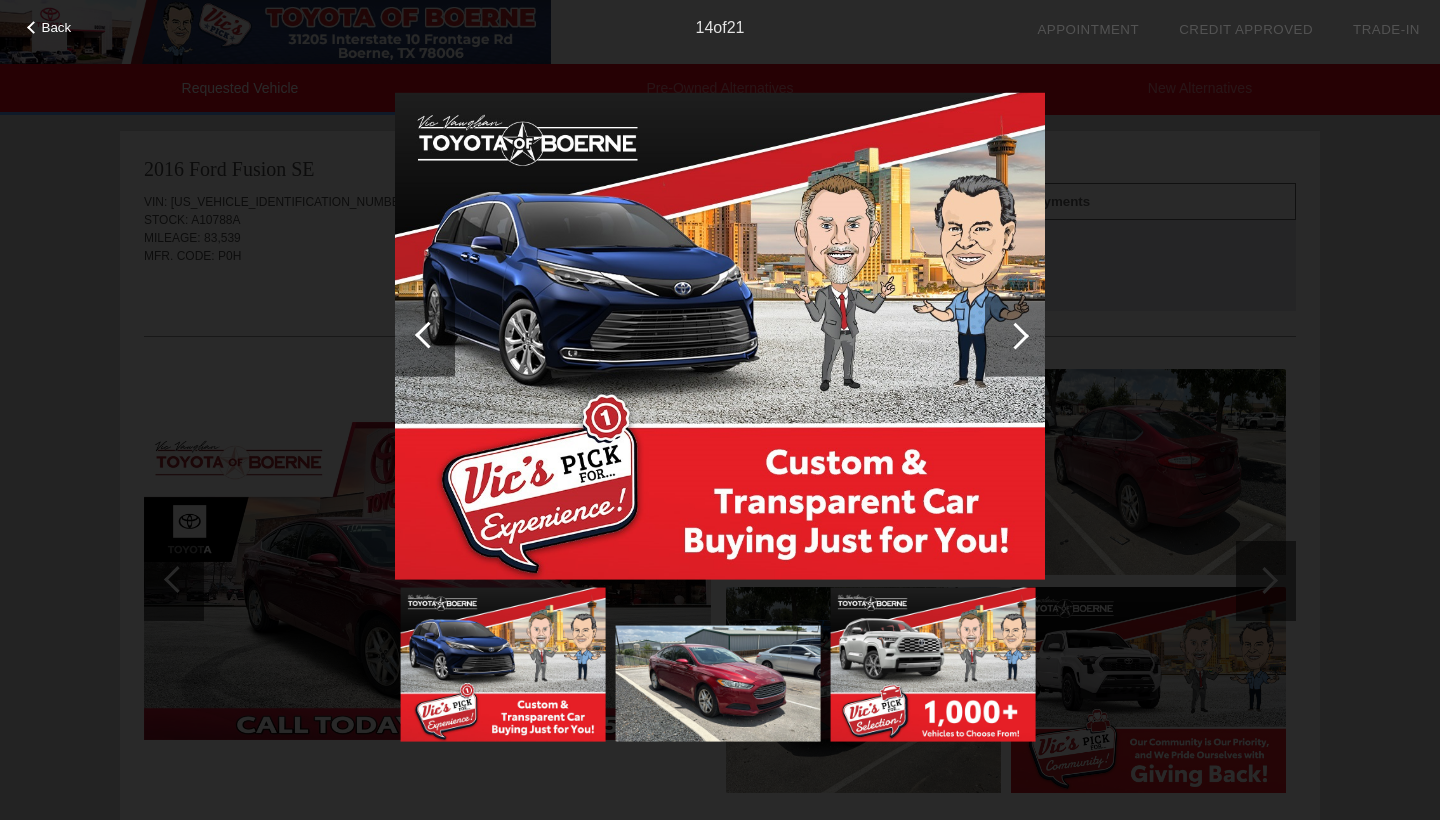 click at bounding box center [1015, 335] 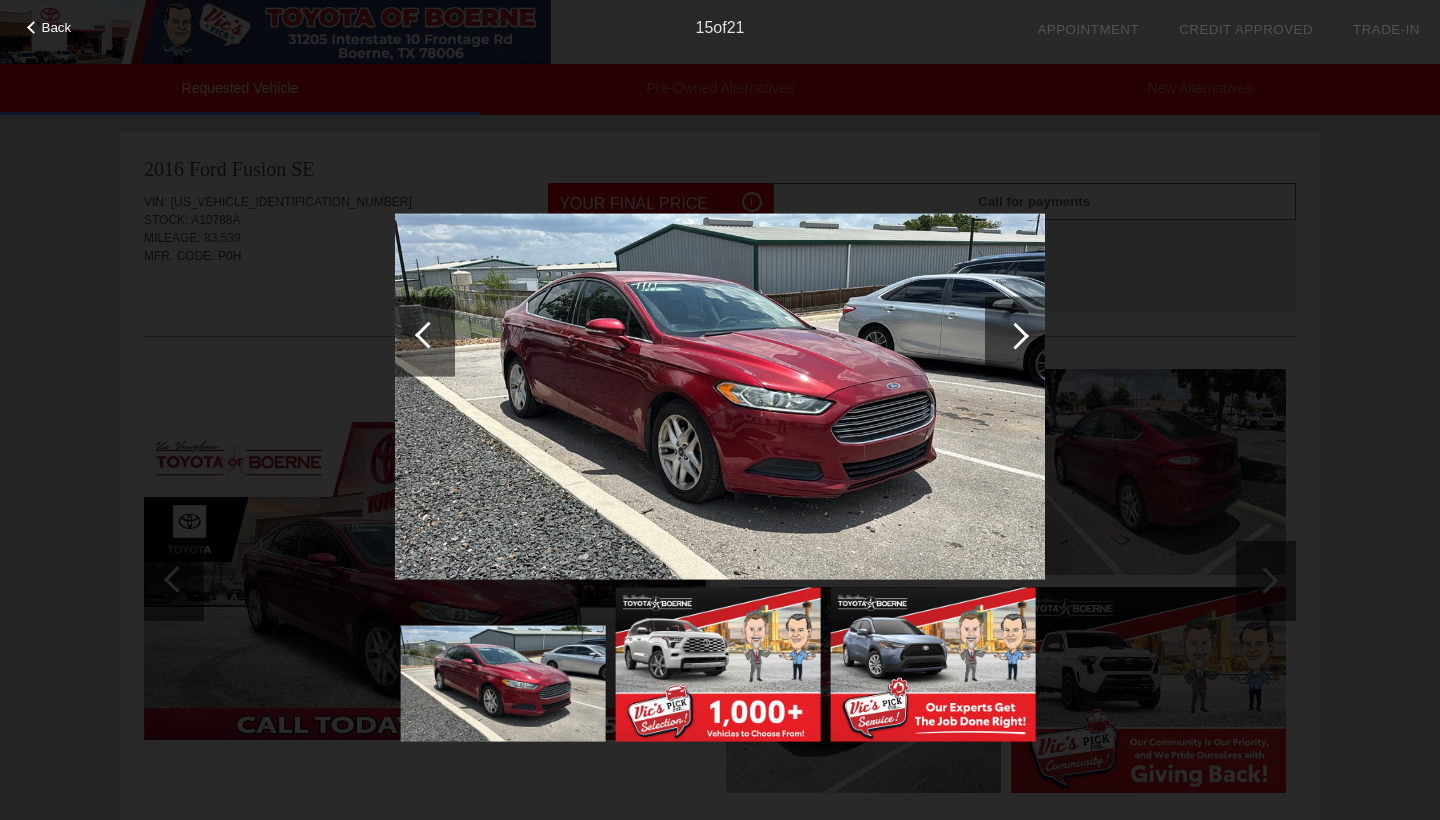 click at bounding box center [1015, 335] 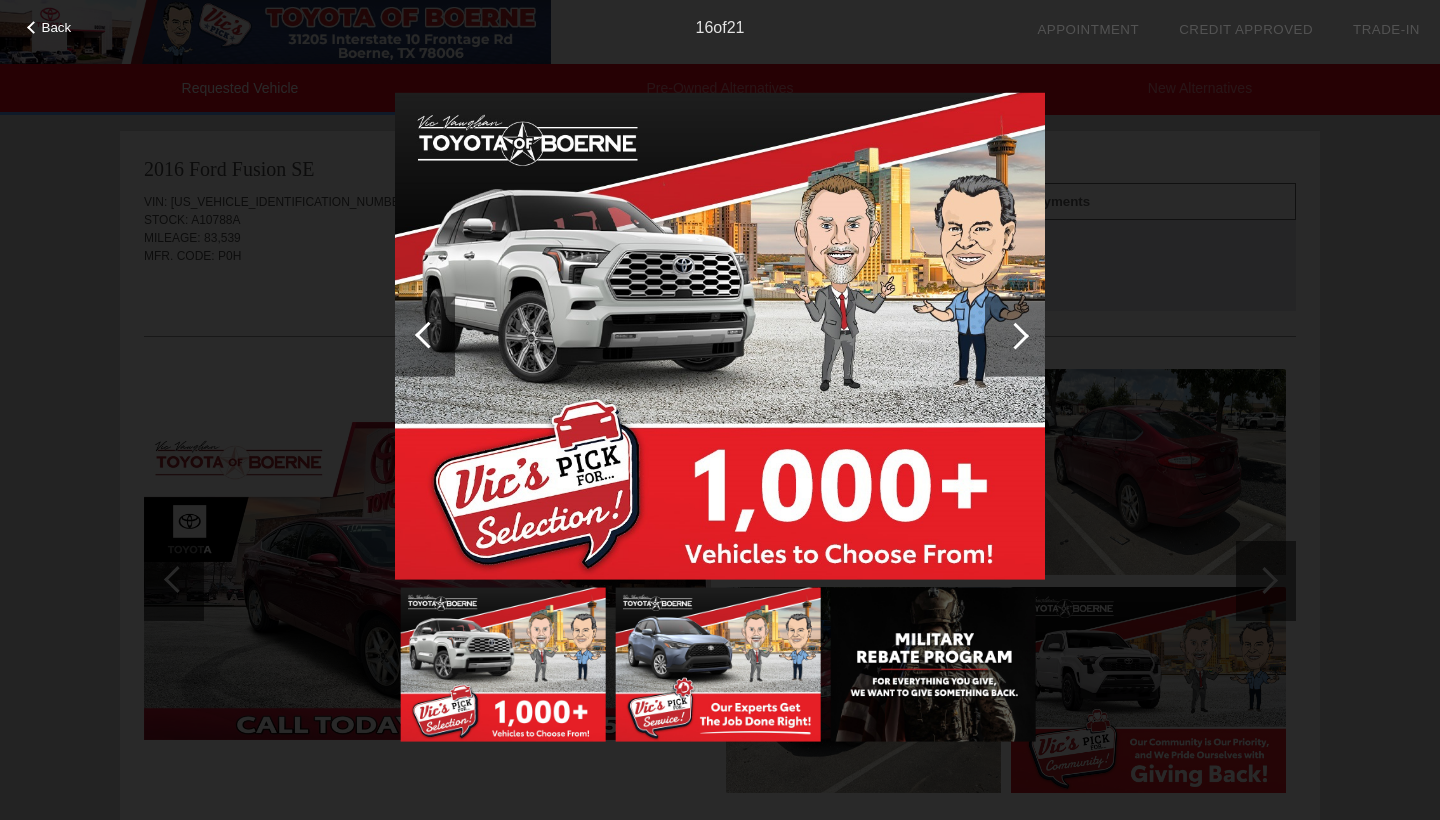 click at bounding box center (1015, 335) 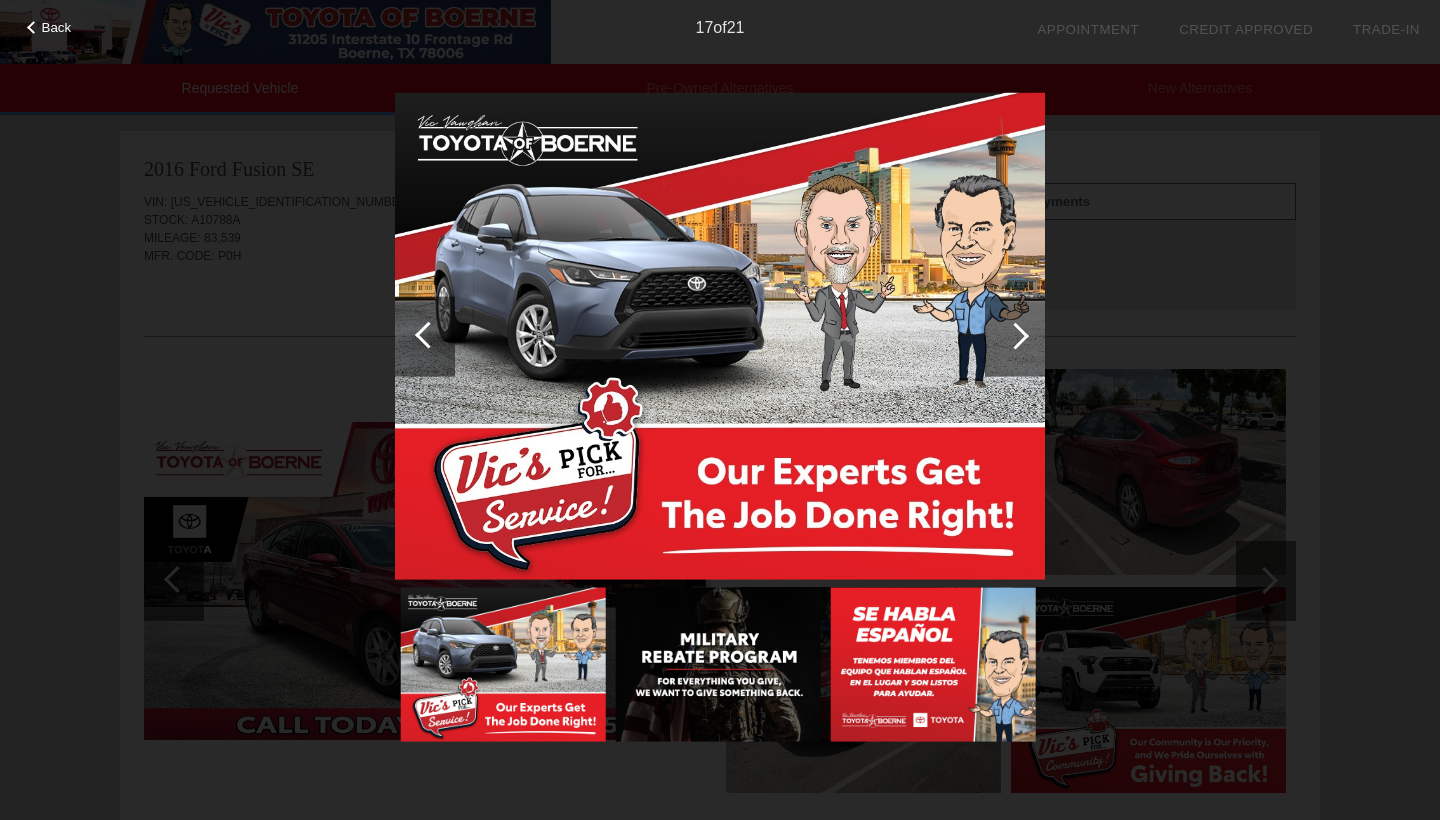 click at bounding box center [1015, 335] 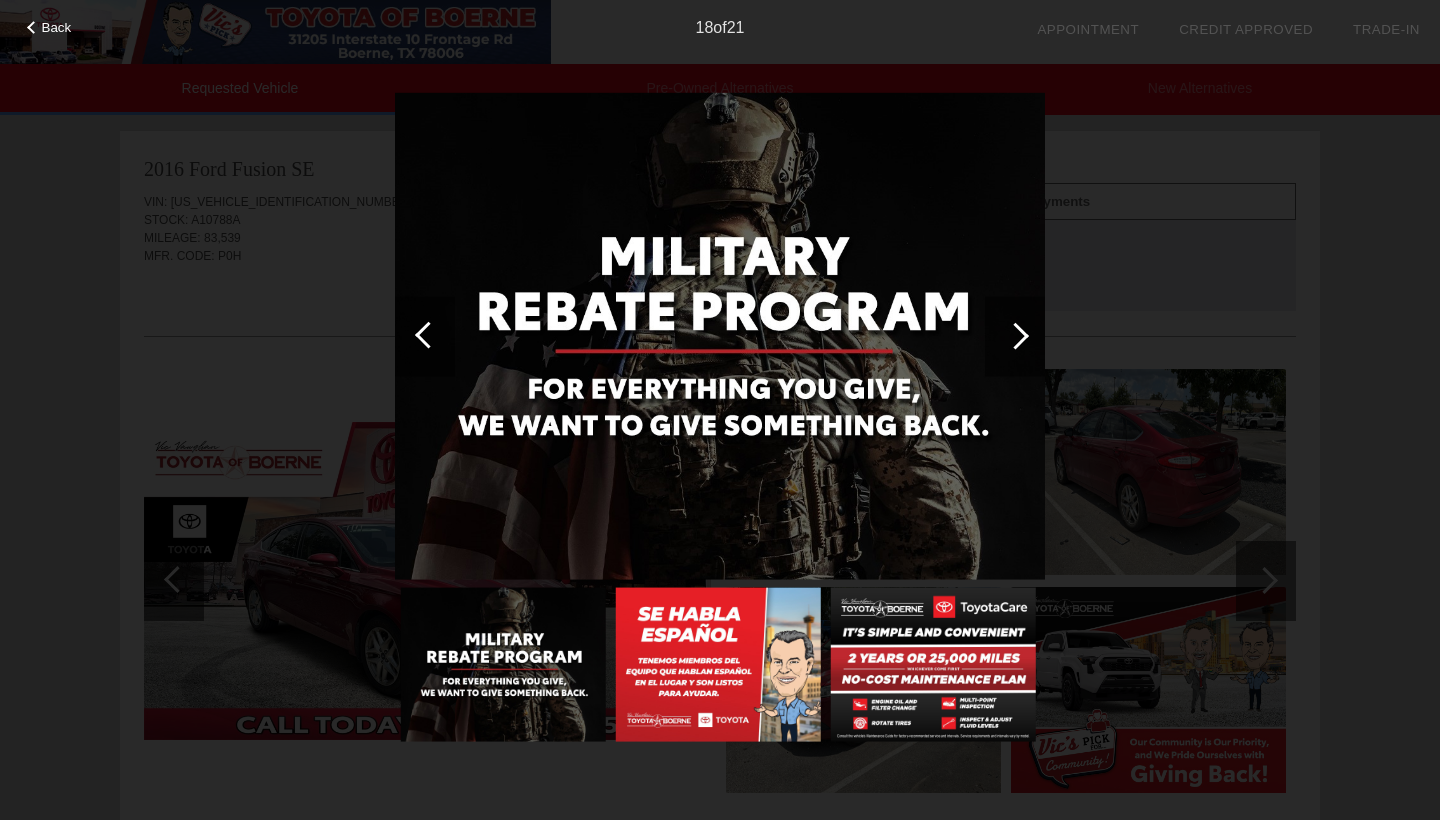 click at bounding box center [1015, 335] 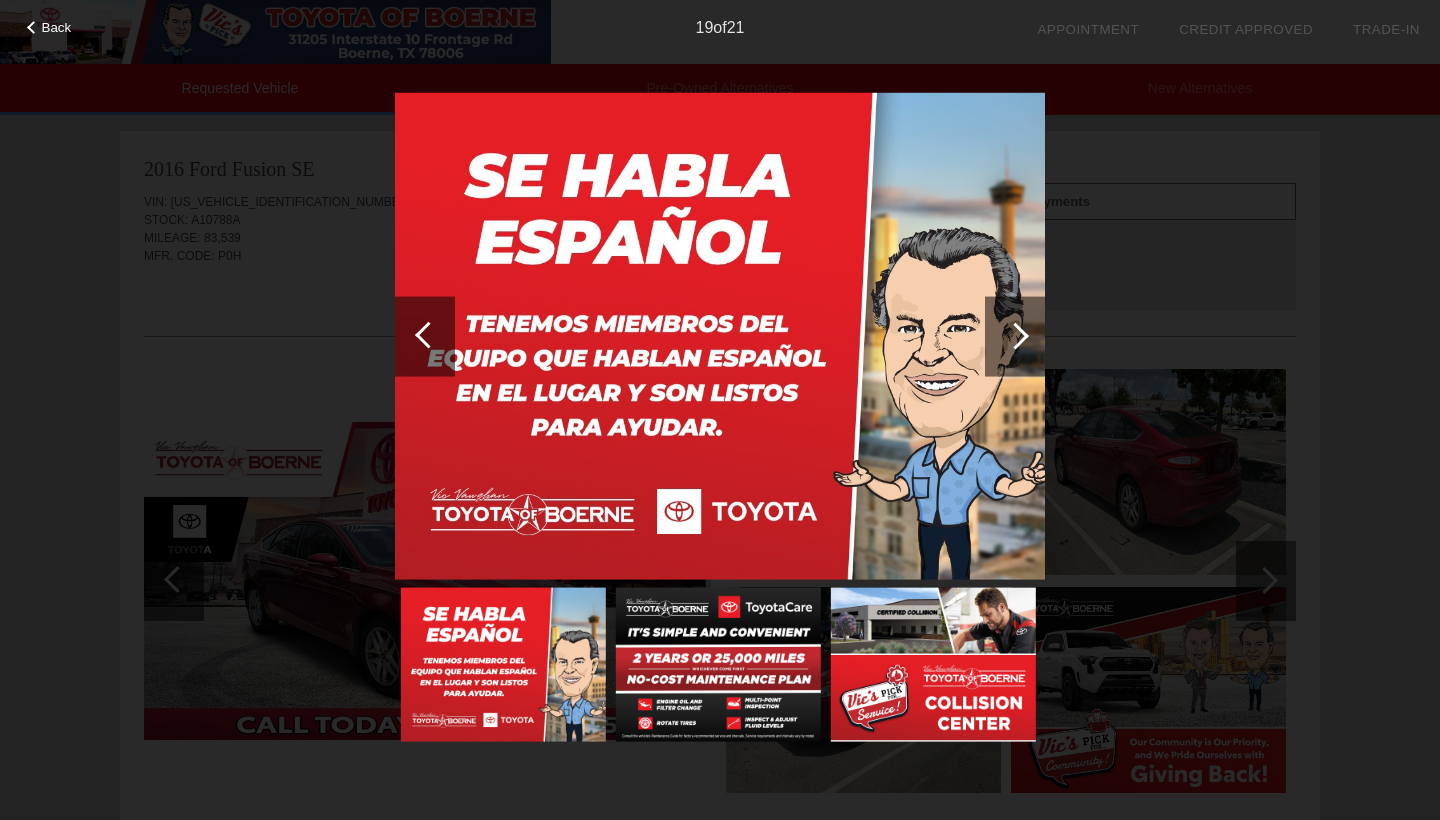 click at bounding box center [1015, 335] 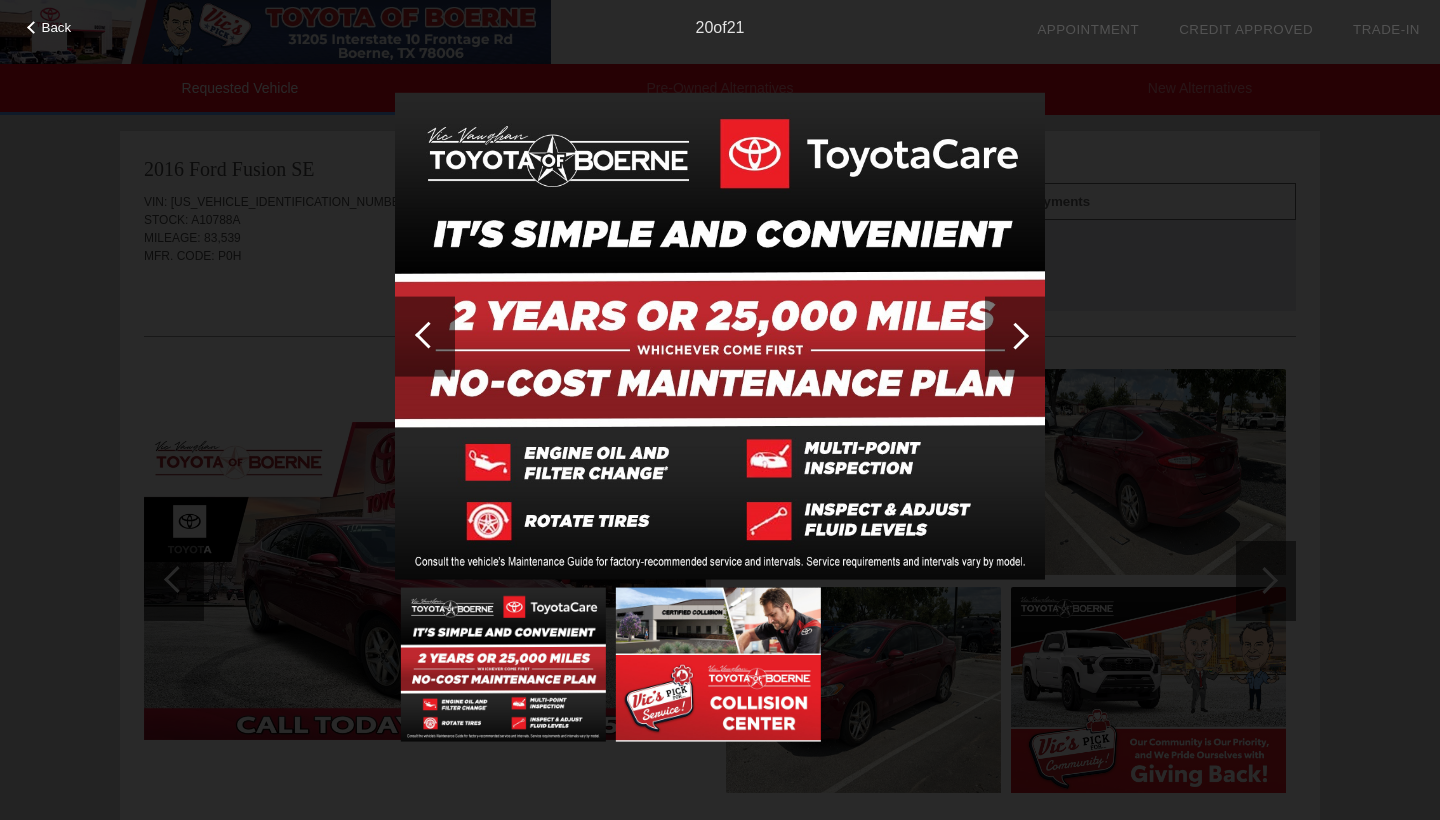 click at bounding box center [1015, 335] 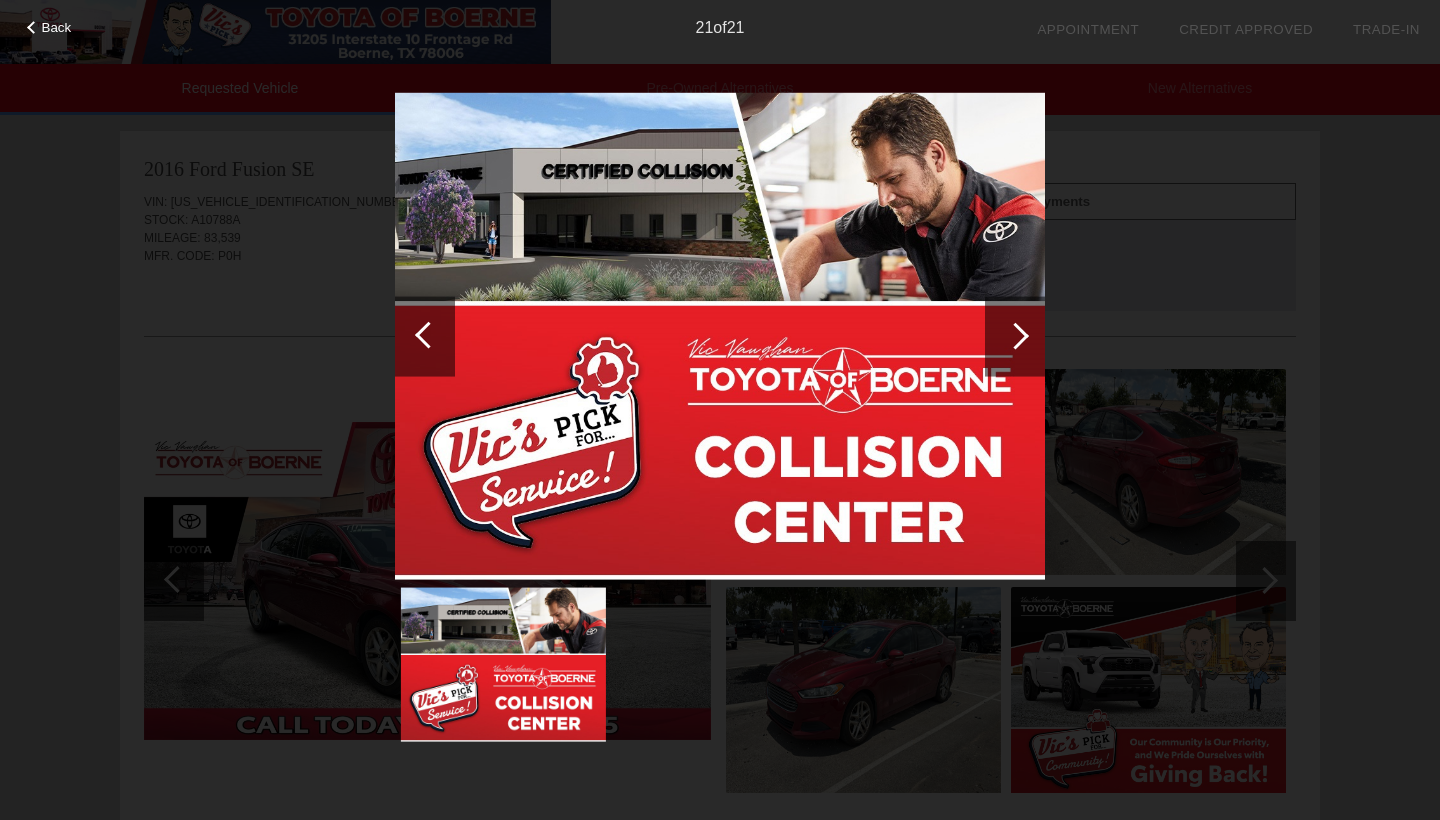 click at bounding box center (1015, 335) 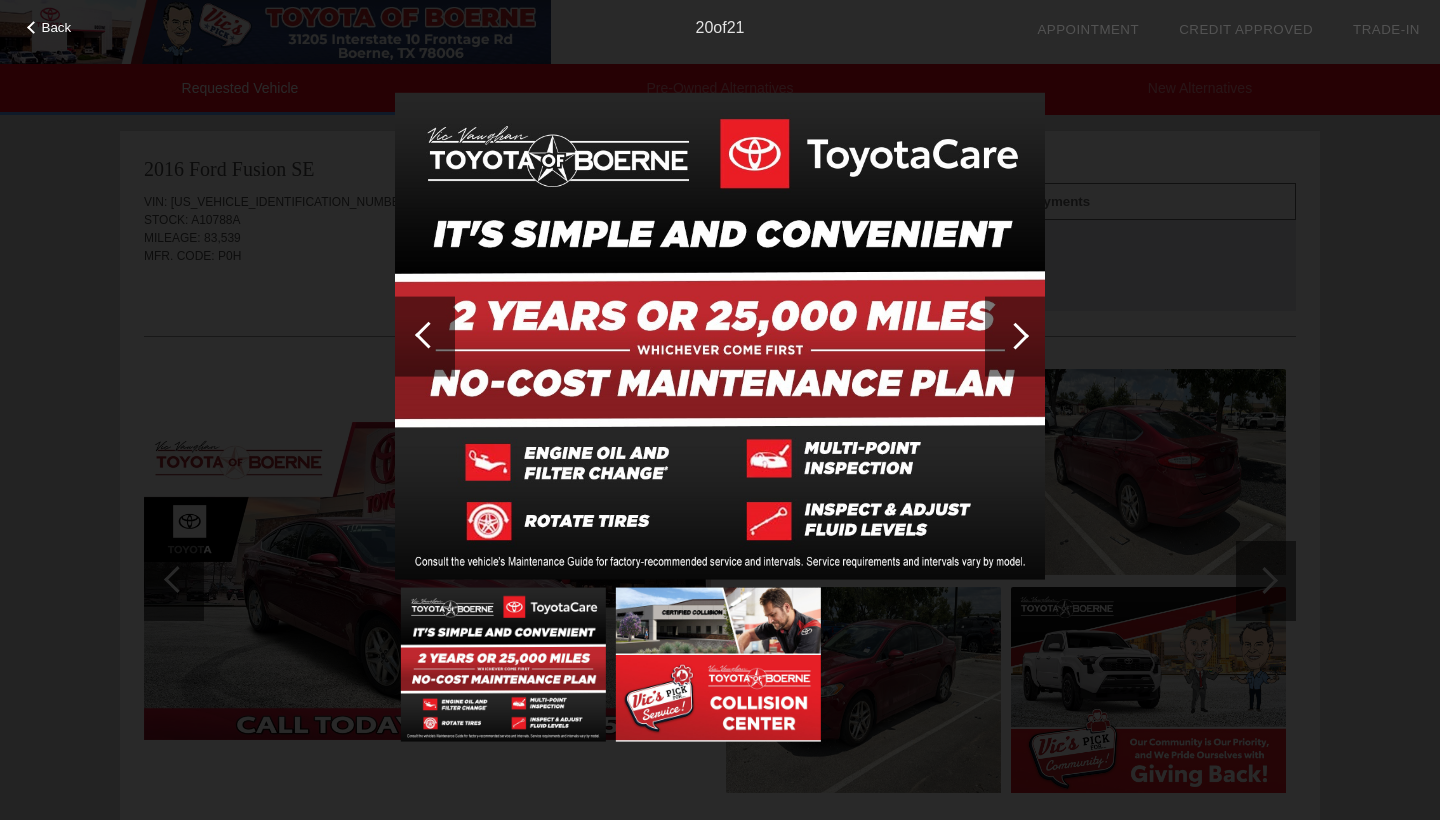 click at bounding box center [425, 336] 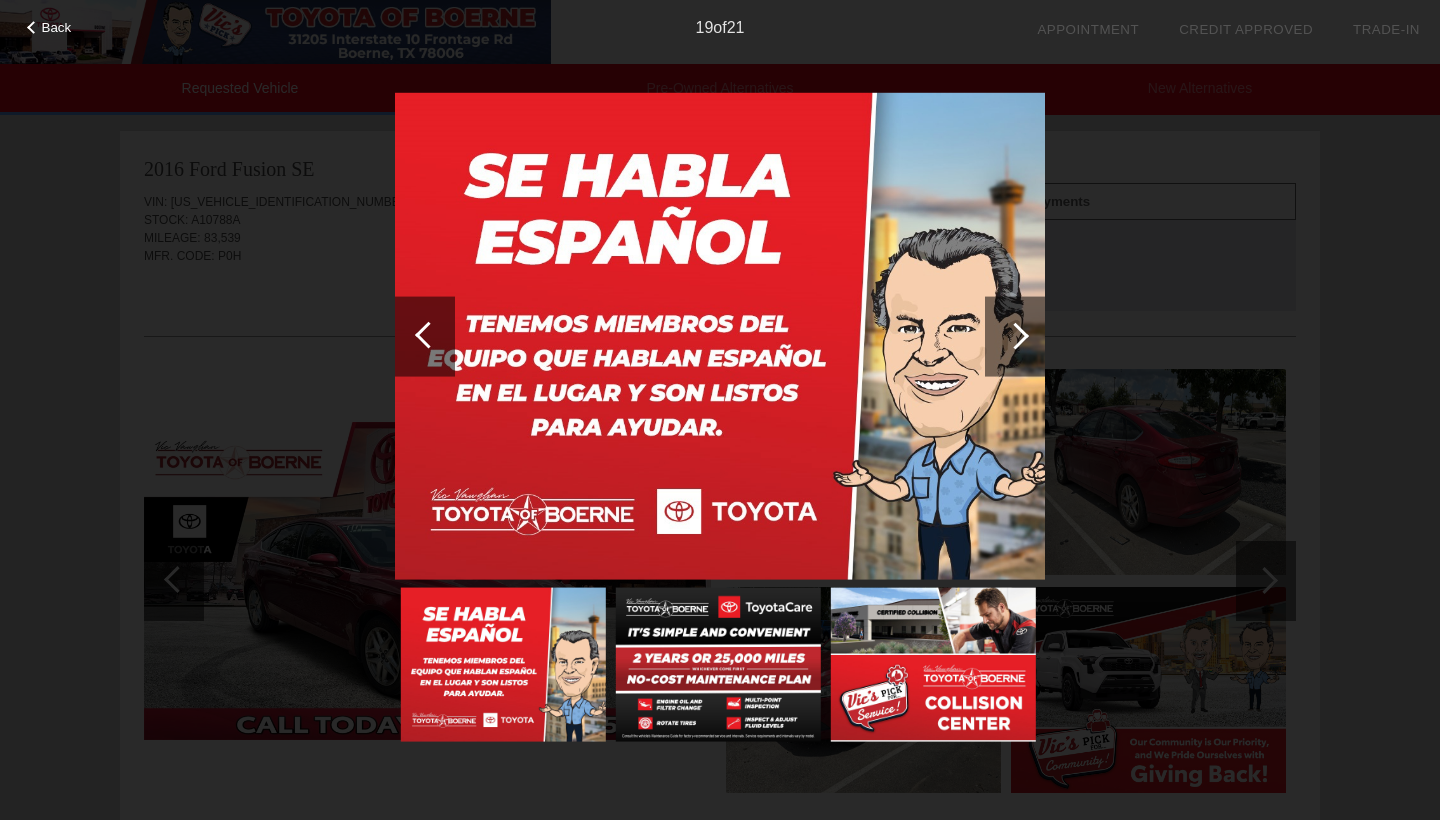 click at bounding box center (425, 336) 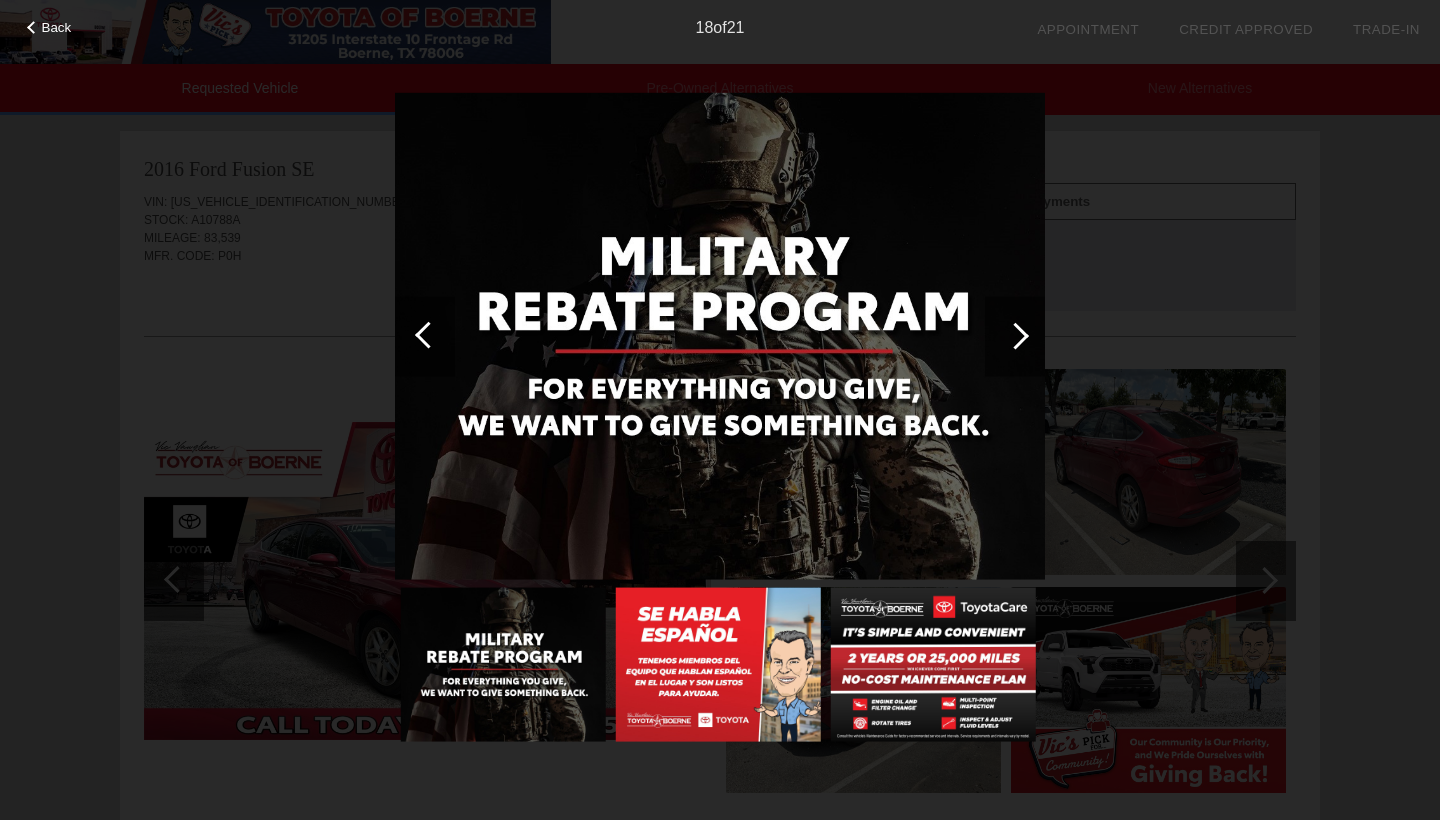 click at bounding box center [425, 336] 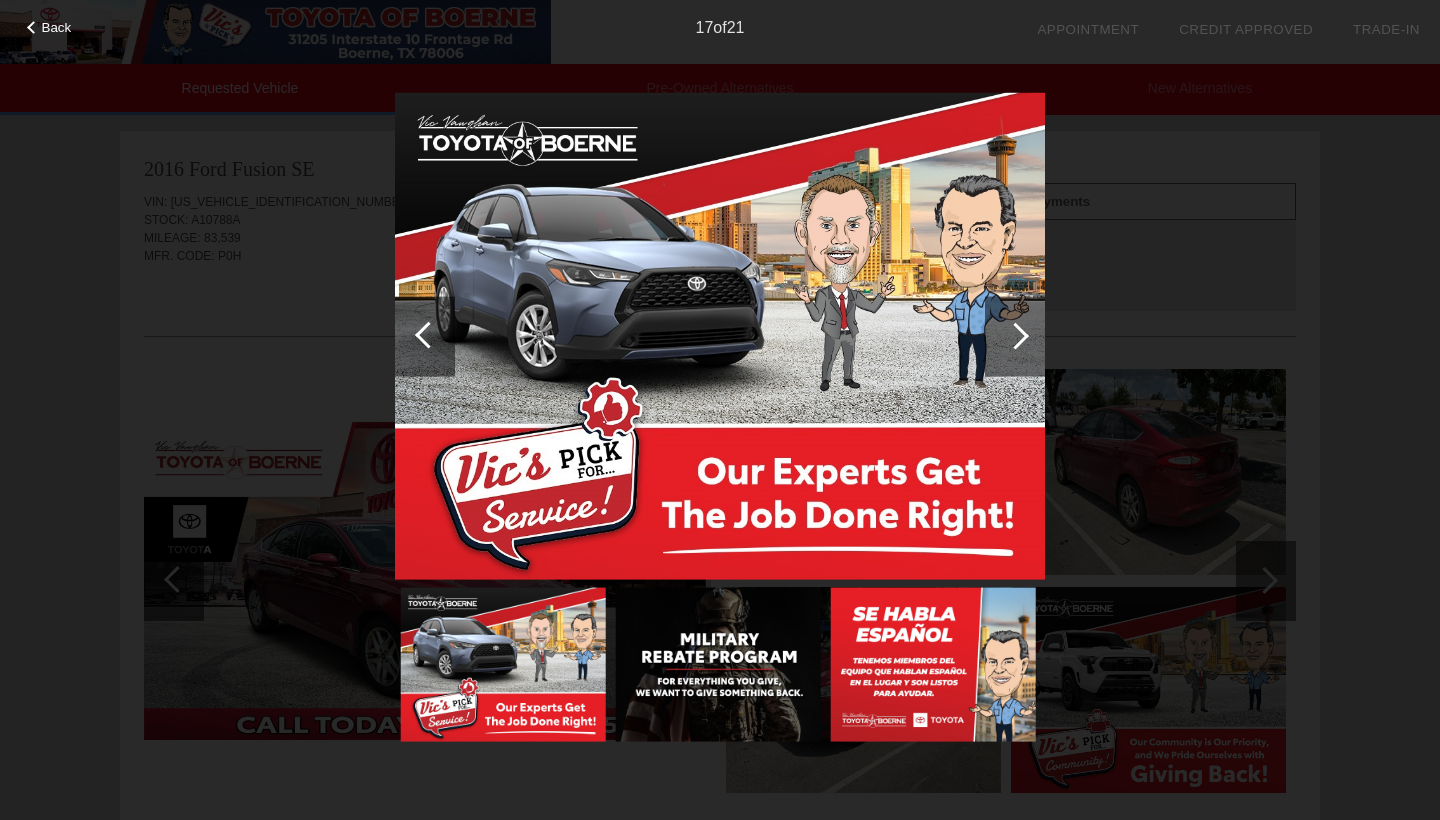 click at bounding box center (425, 336) 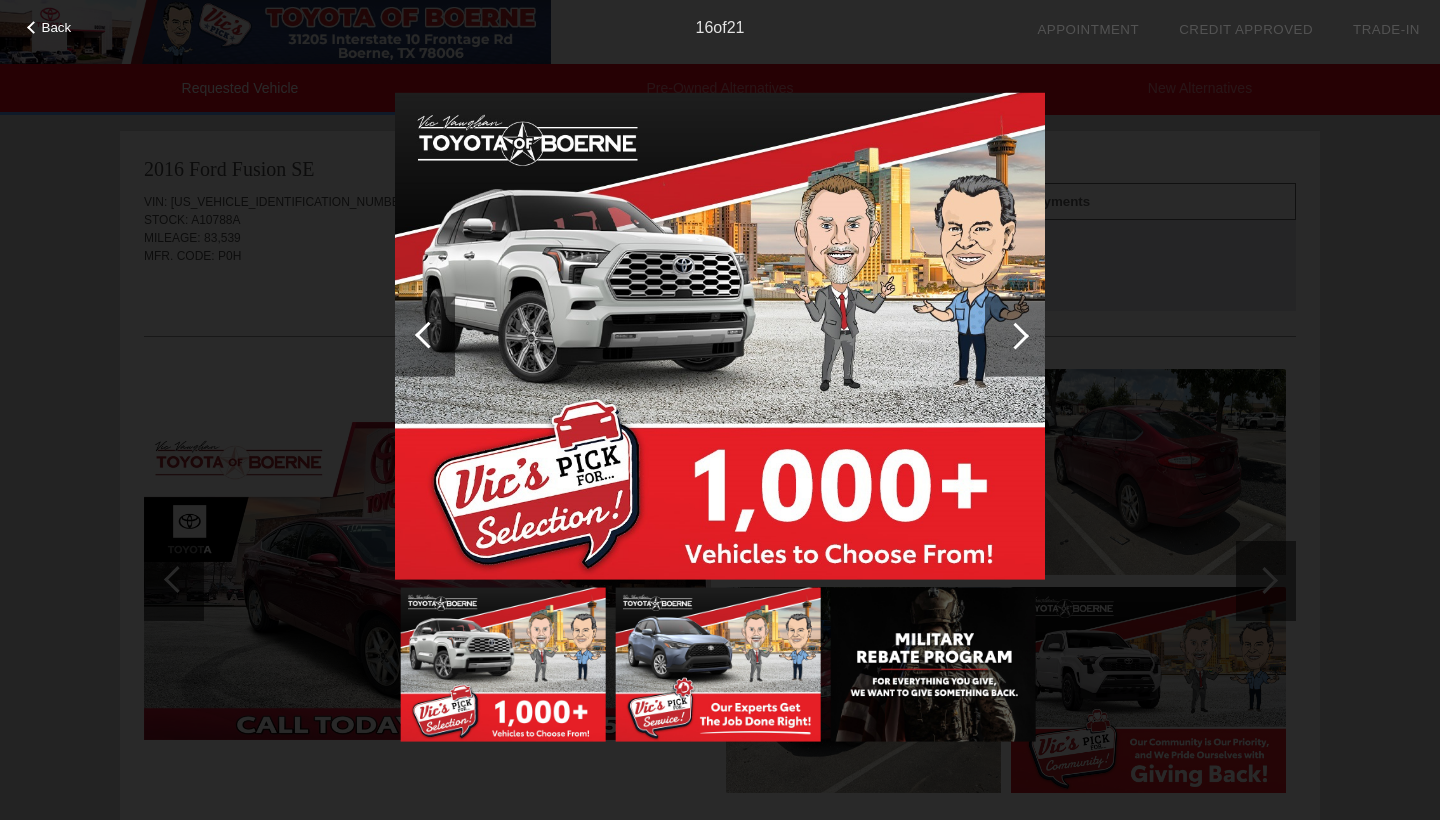 click at bounding box center (425, 336) 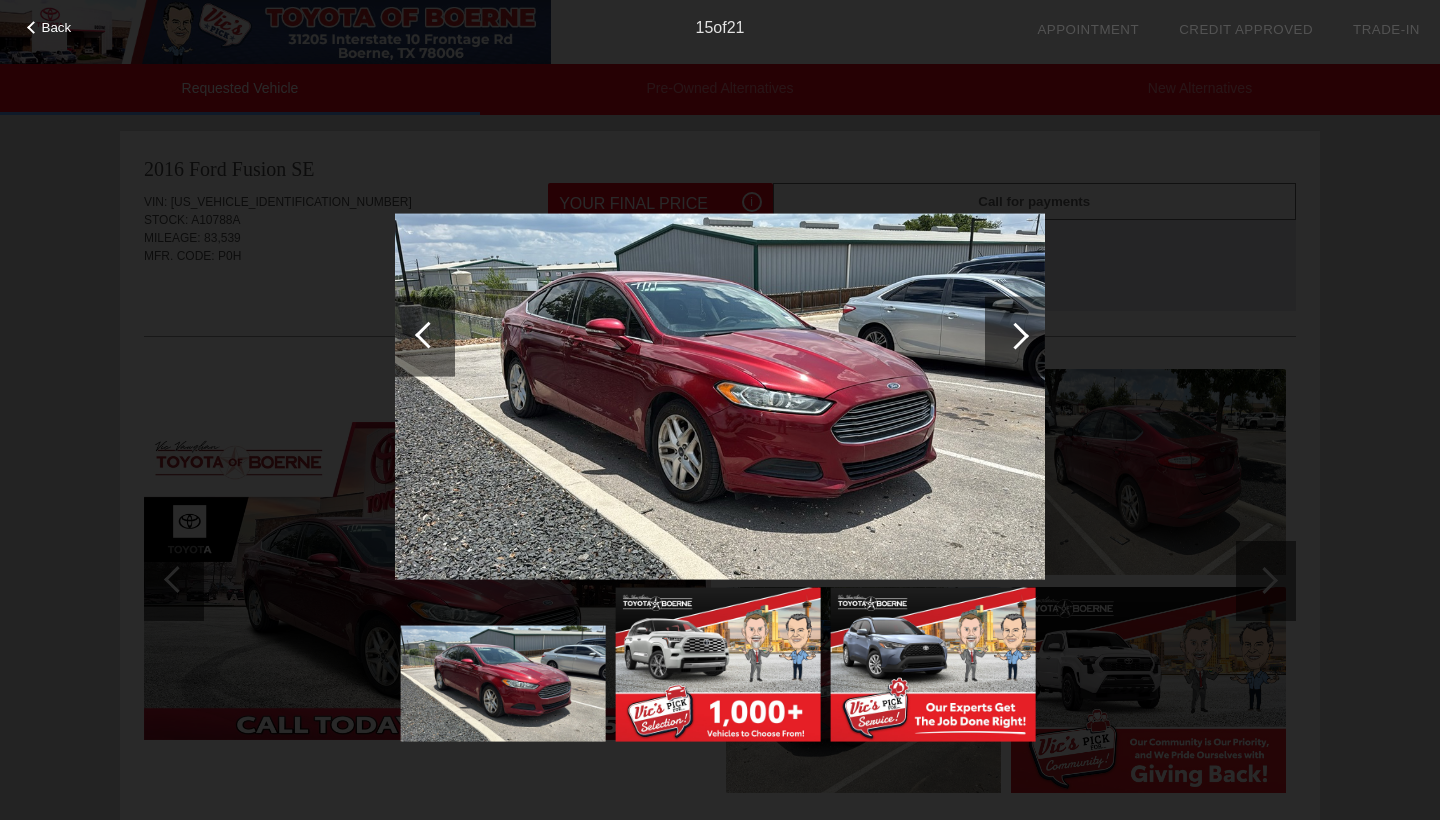 click at bounding box center (425, 336) 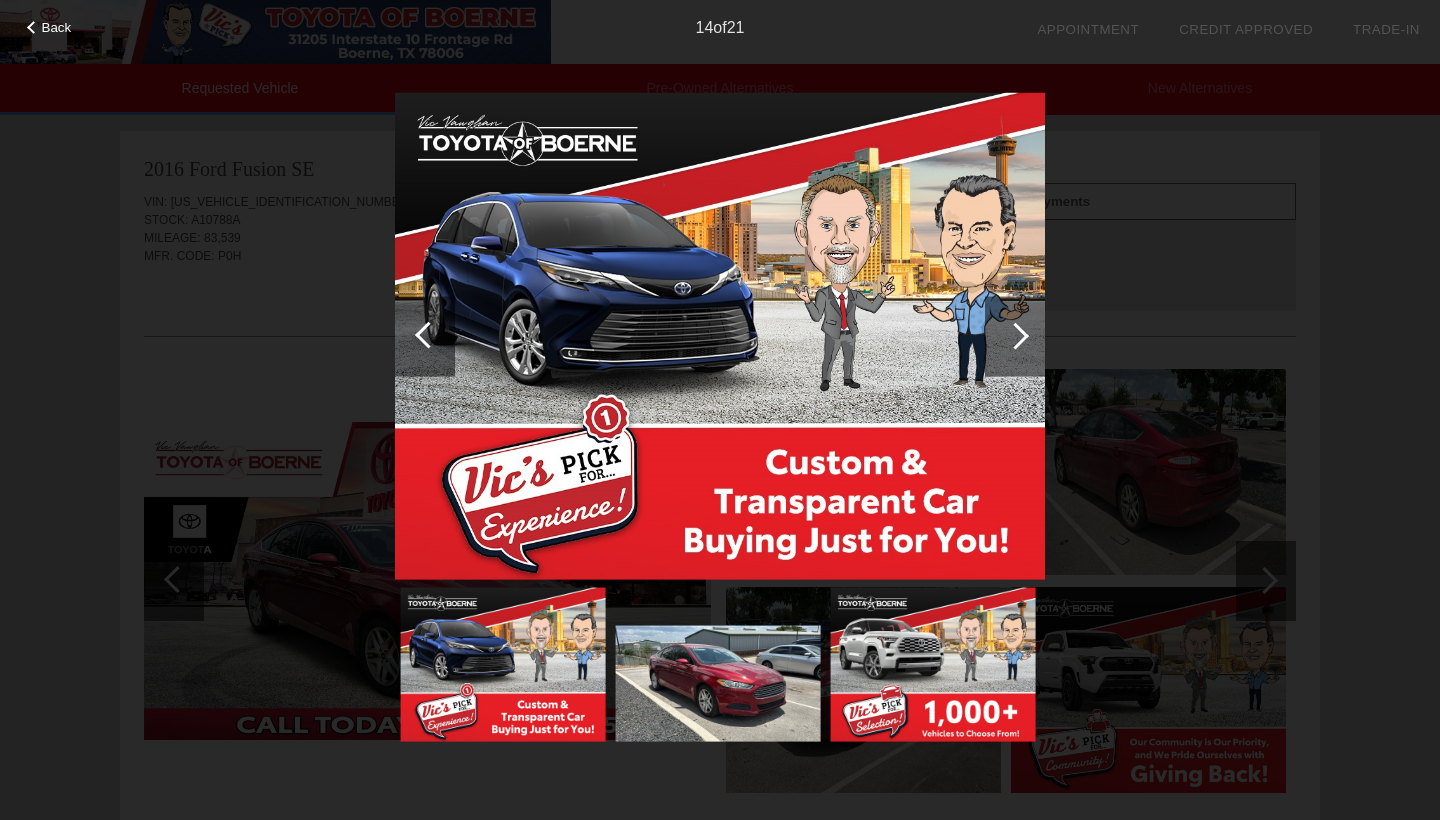 click at bounding box center [425, 336] 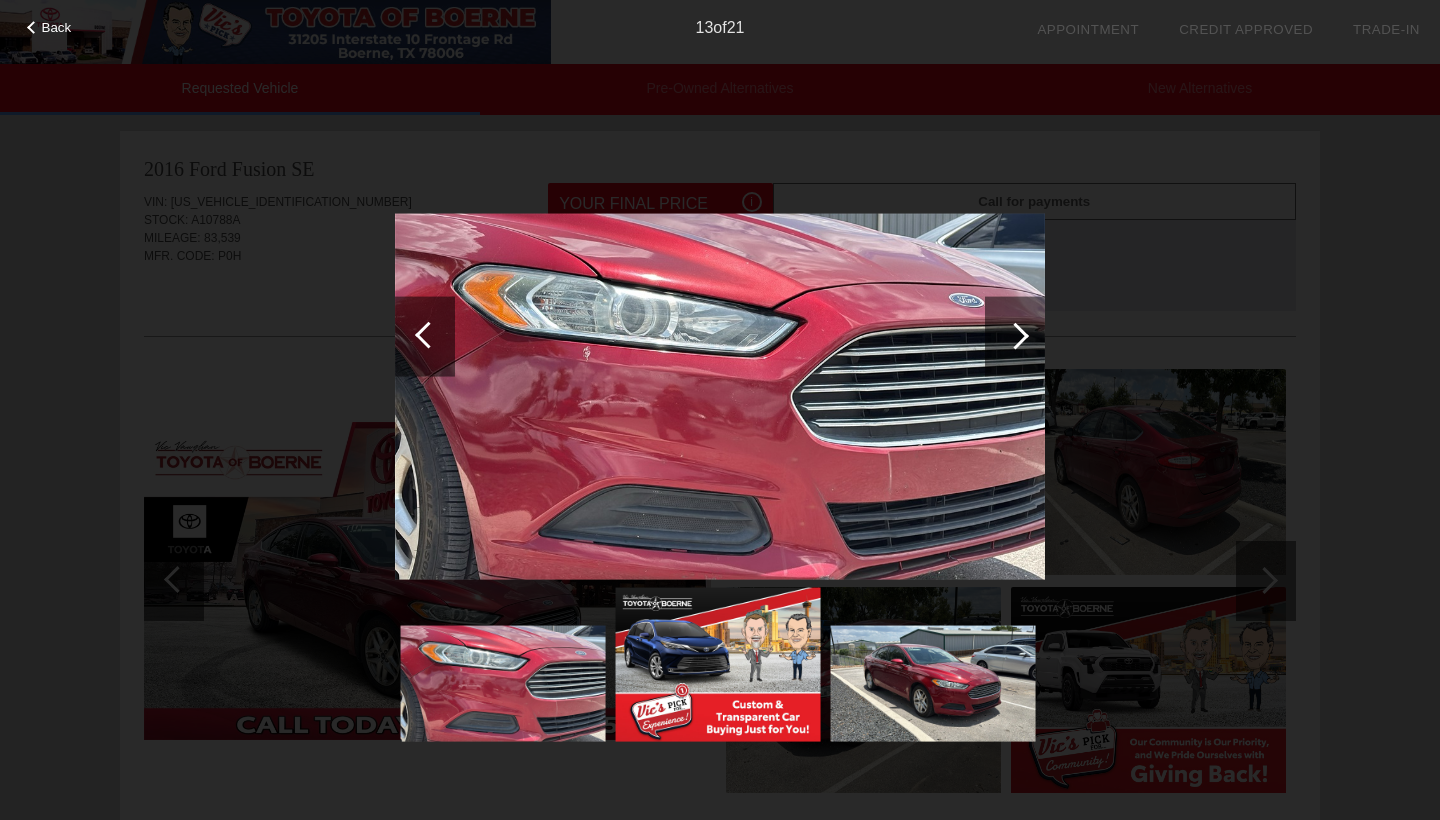 click at bounding box center [425, 336] 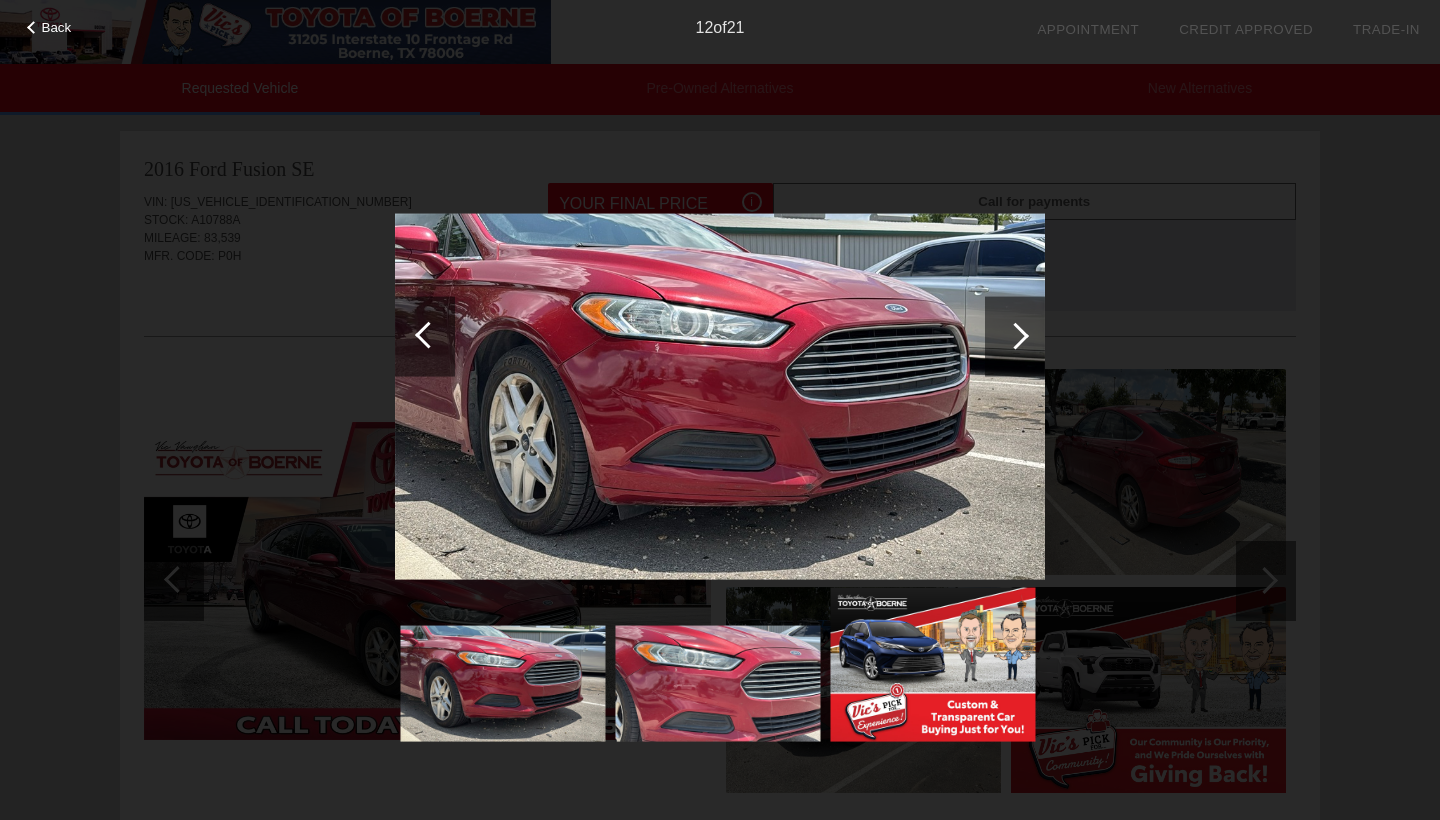 click at bounding box center [425, 336] 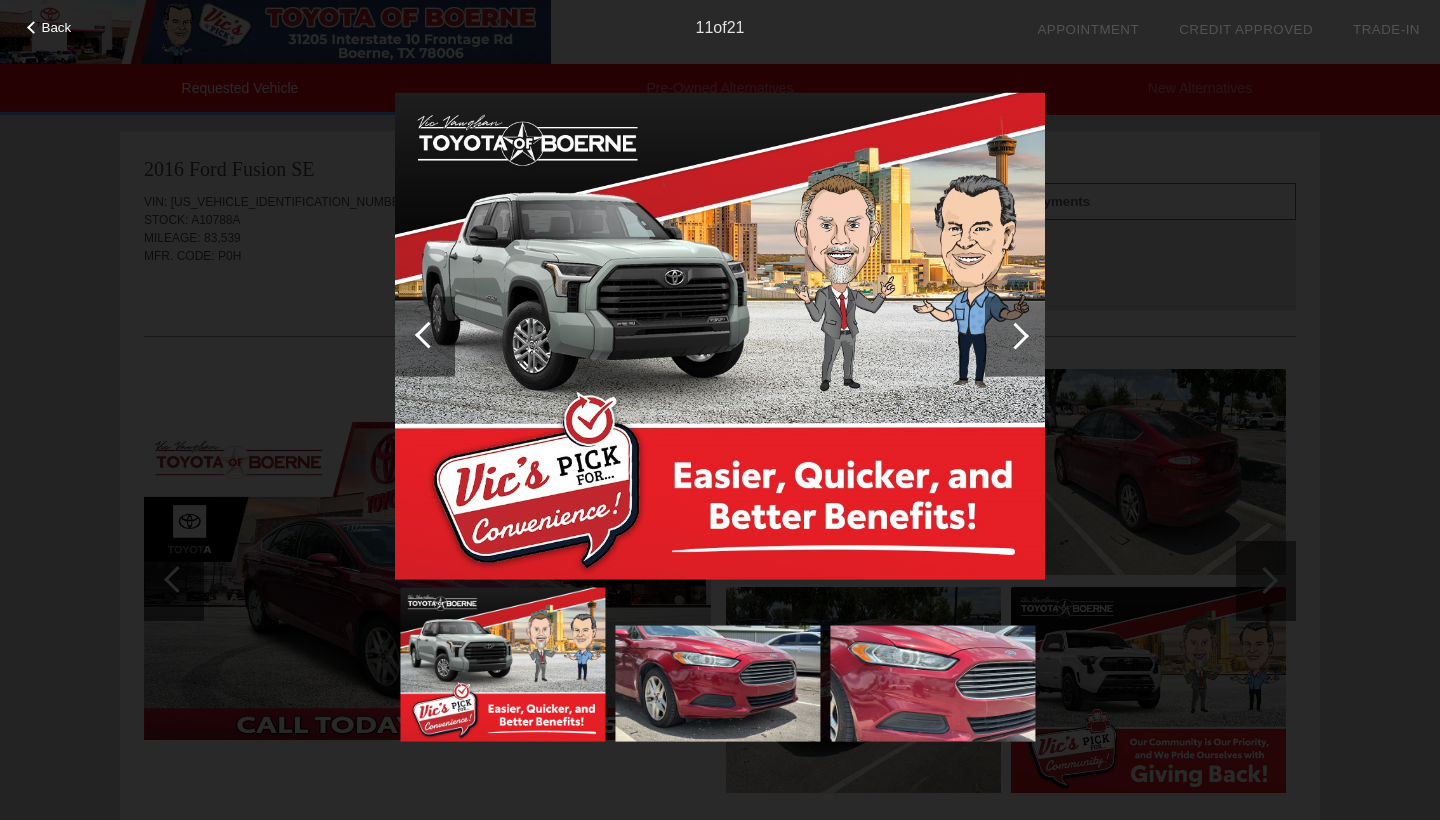 click at bounding box center (425, 336) 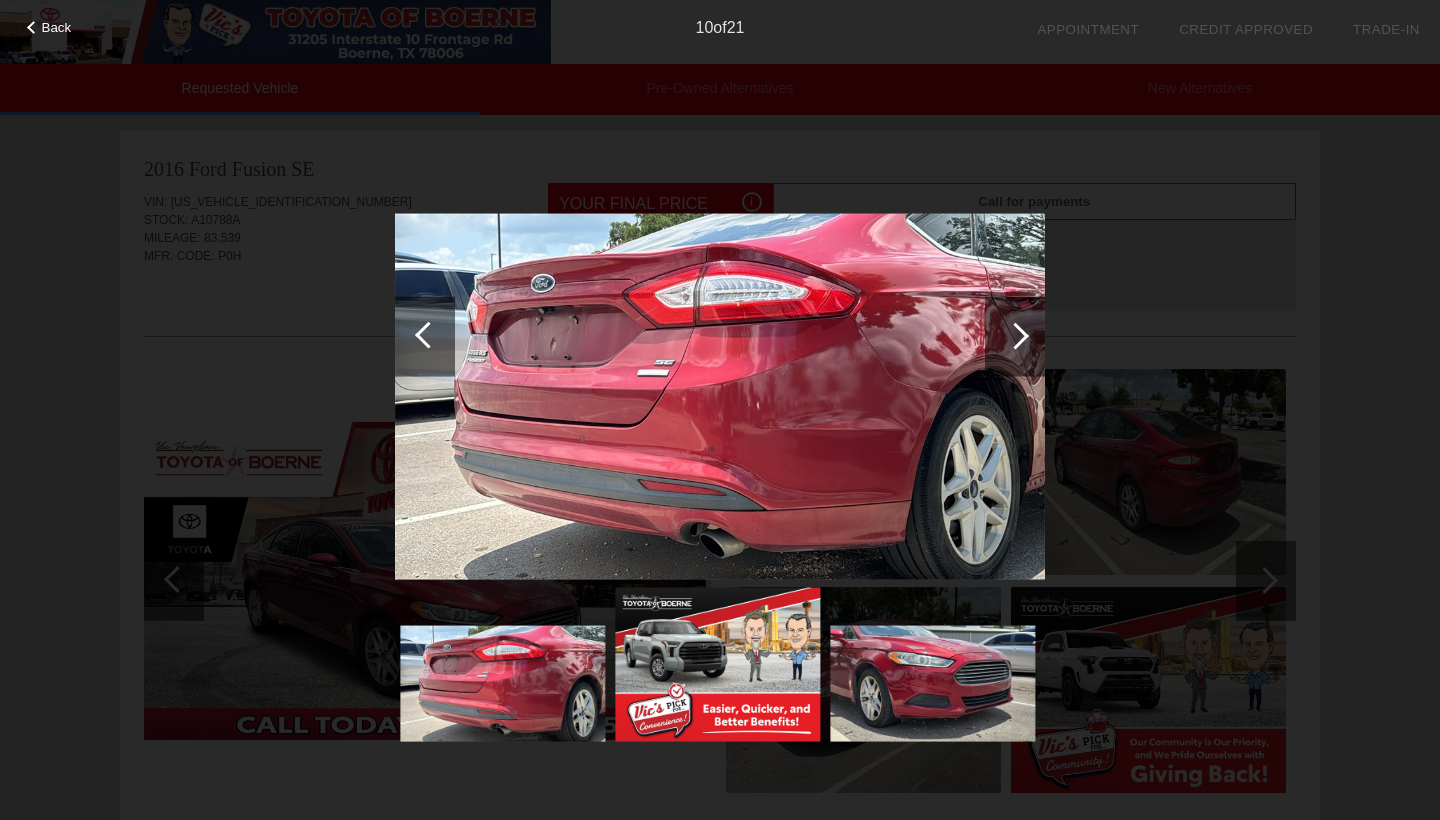 click at bounding box center [428, 334] 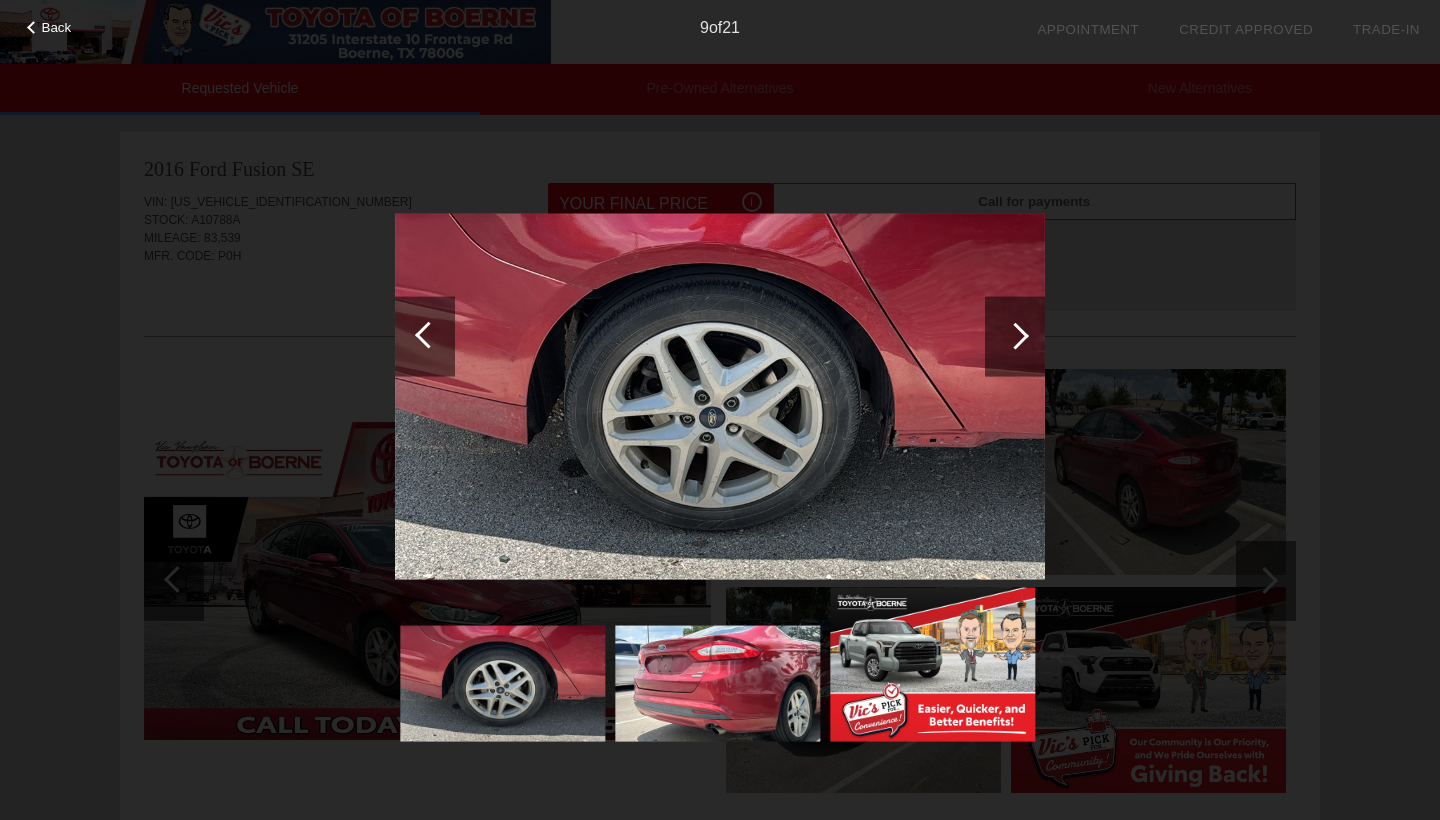 click at bounding box center [428, 334] 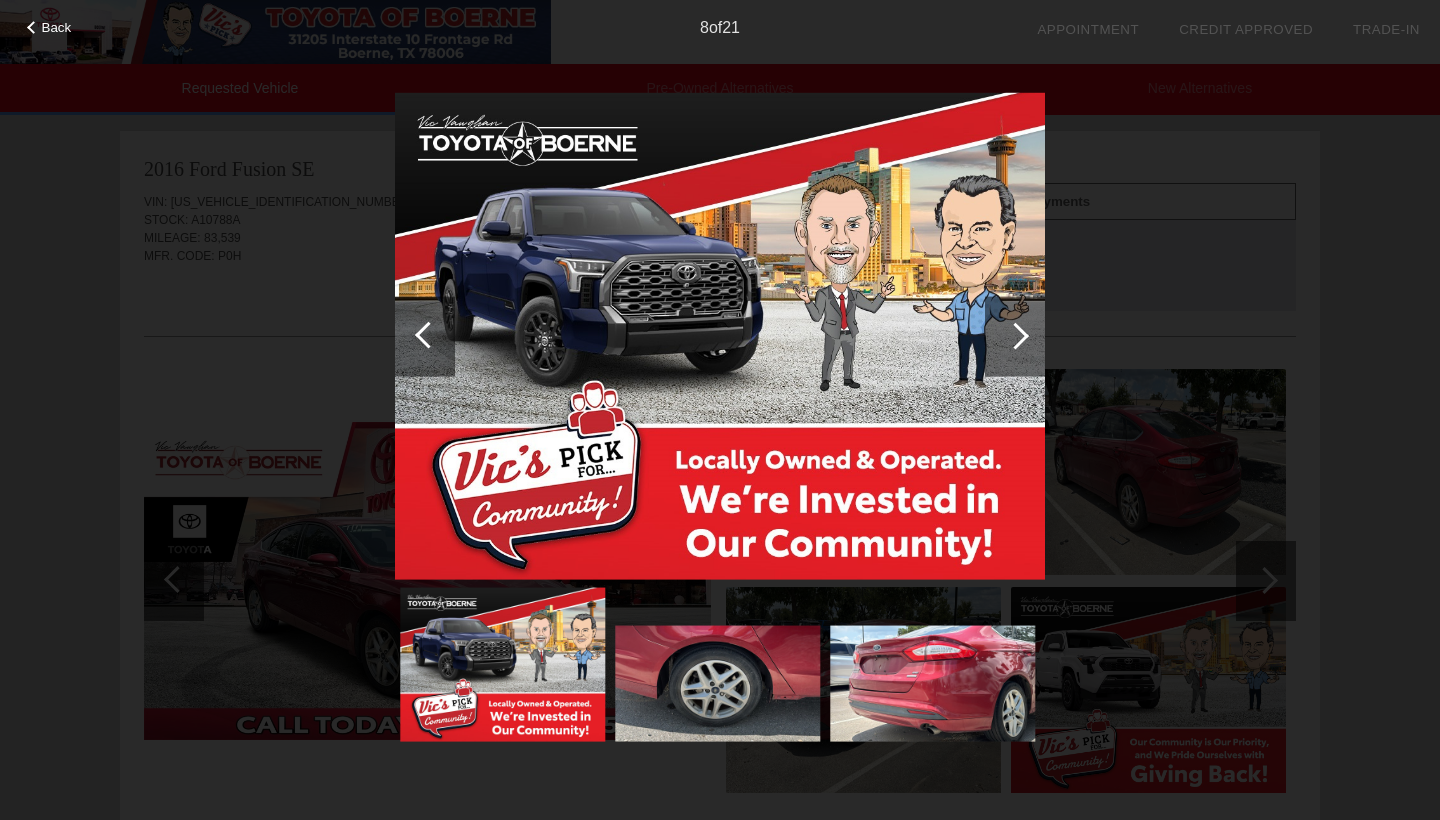 click at bounding box center (428, 334) 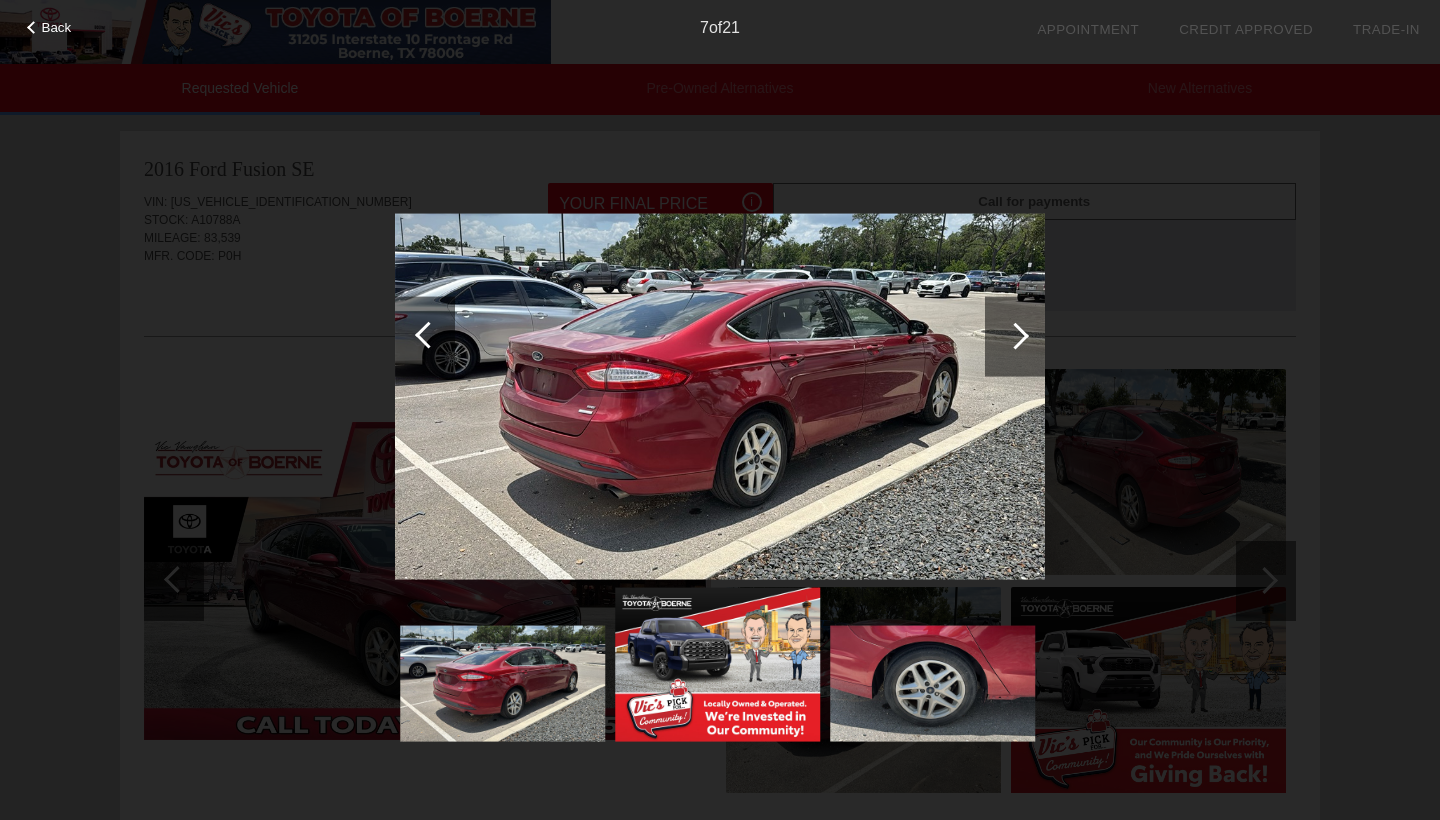 click at bounding box center (428, 334) 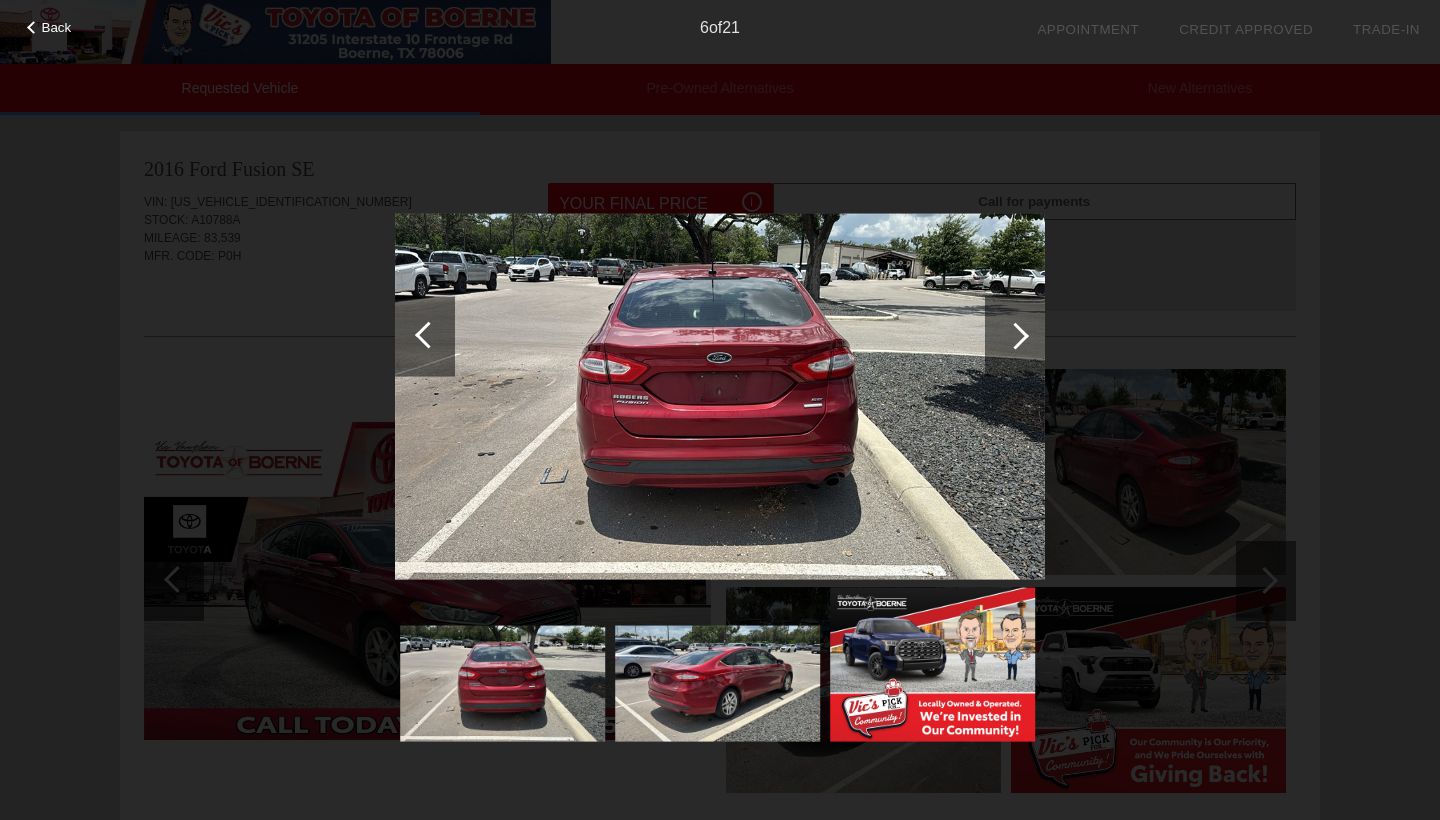 click at bounding box center [428, 334] 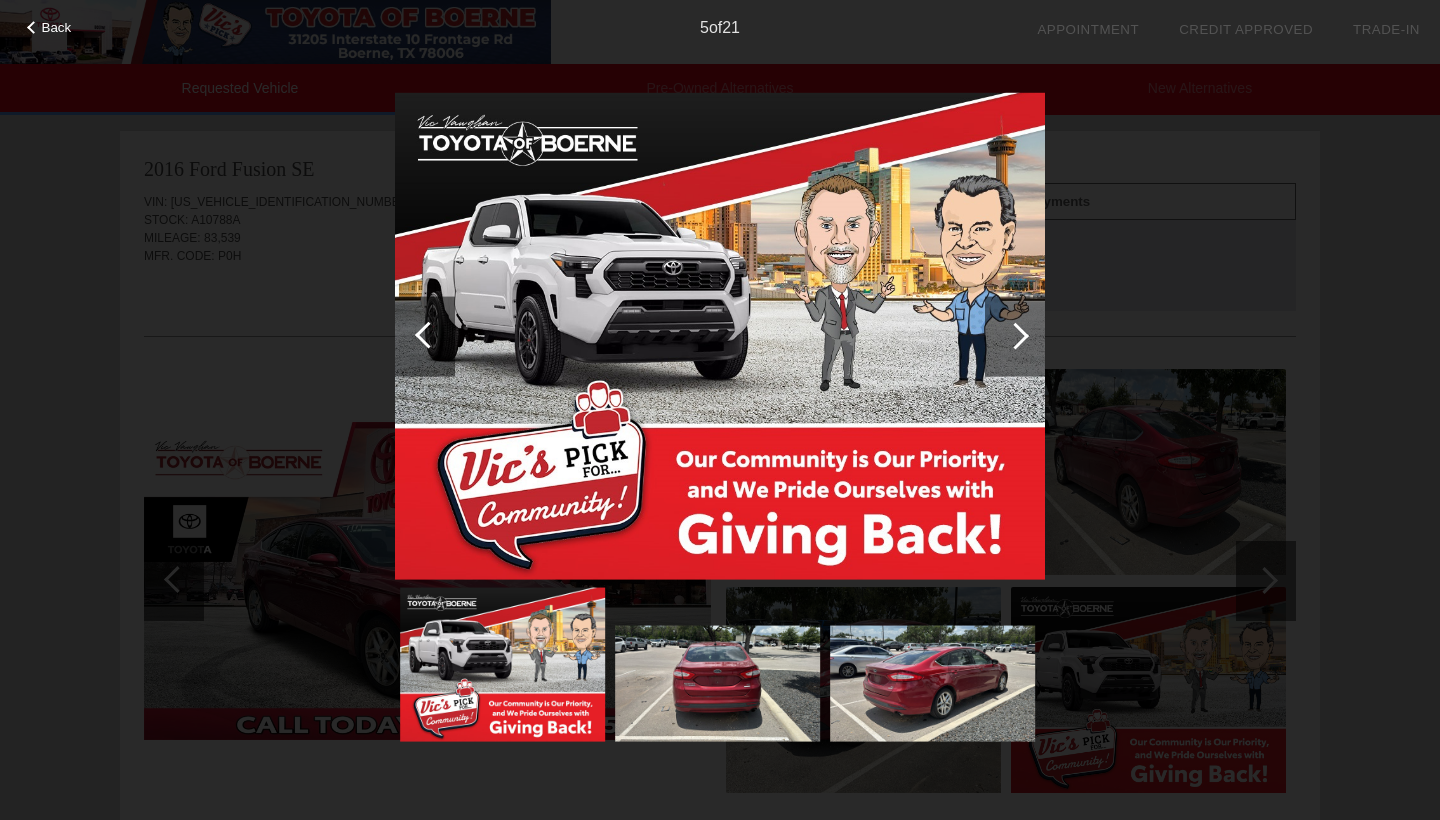 click at bounding box center [428, 334] 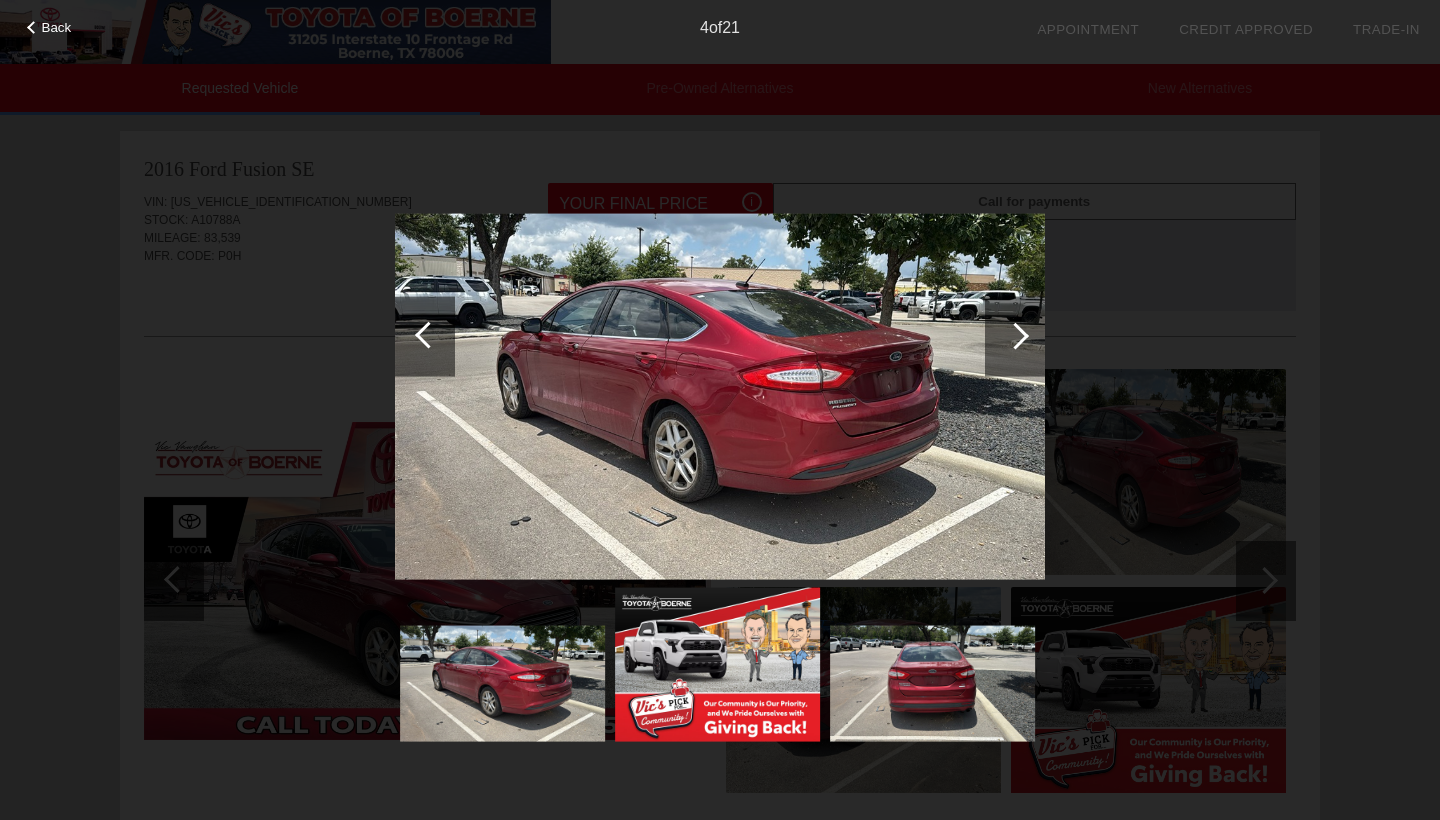 click at bounding box center (428, 334) 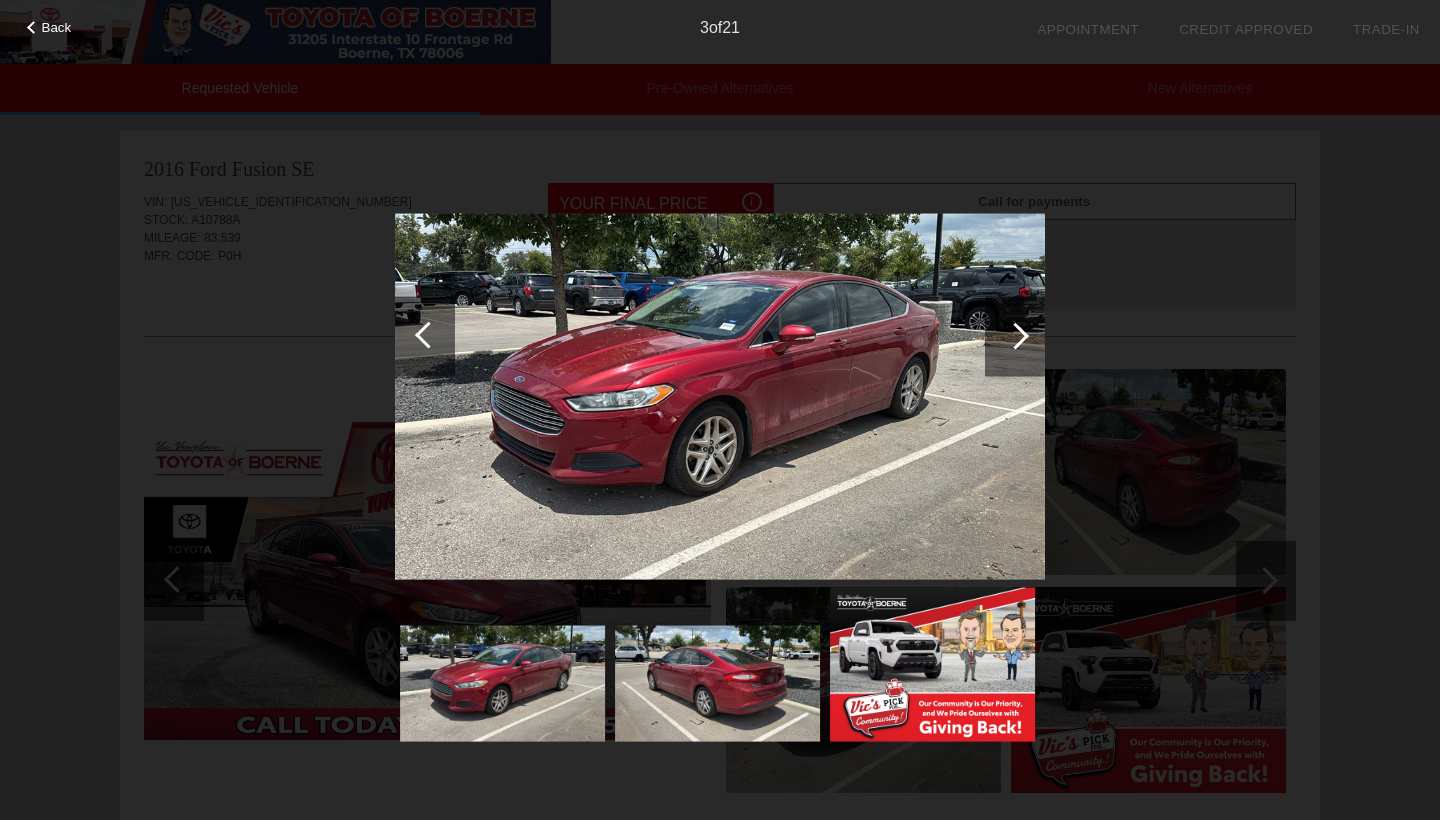 click at bounding box center (428, 334) 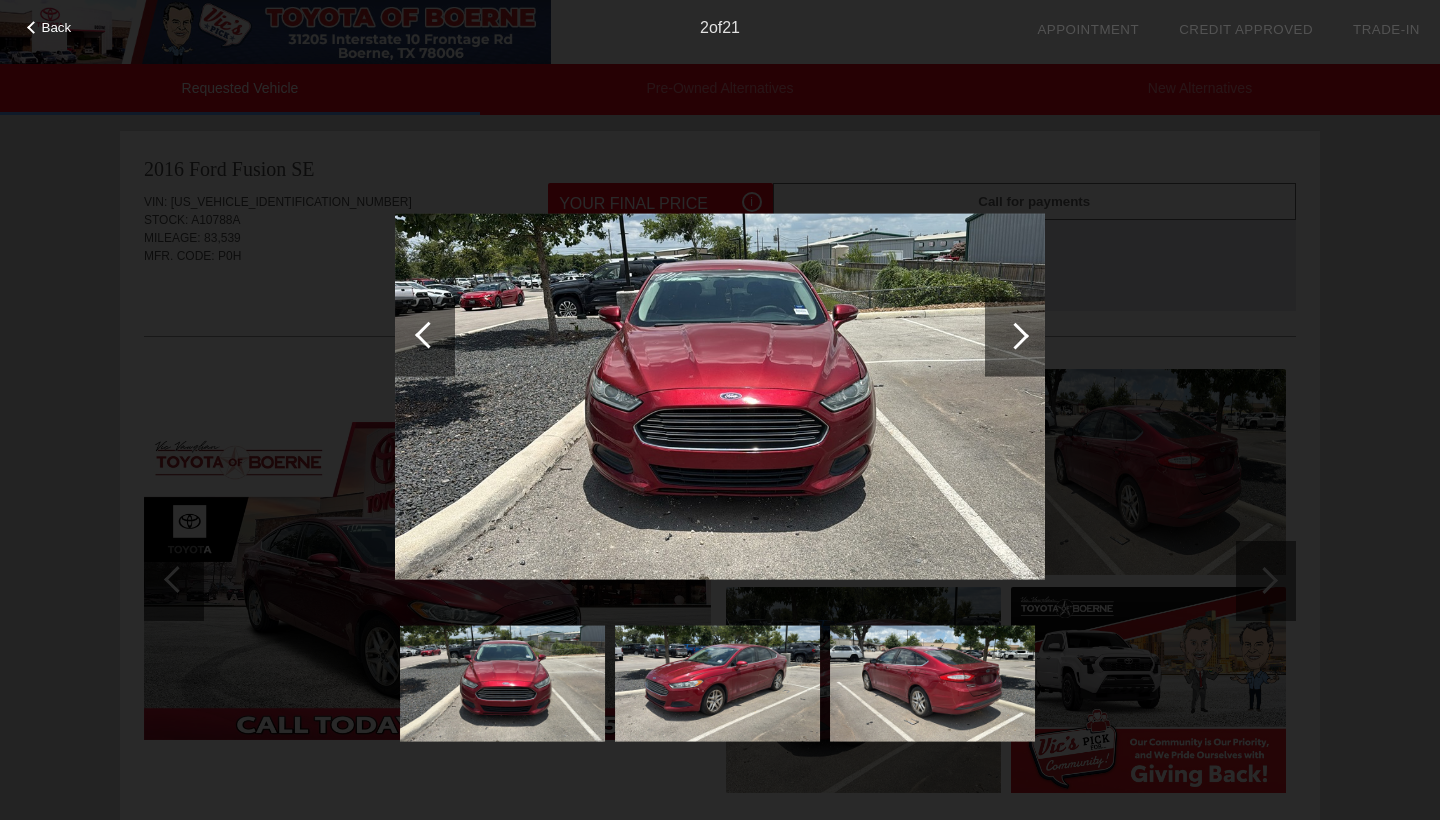 click at bounding box center [428, 334] 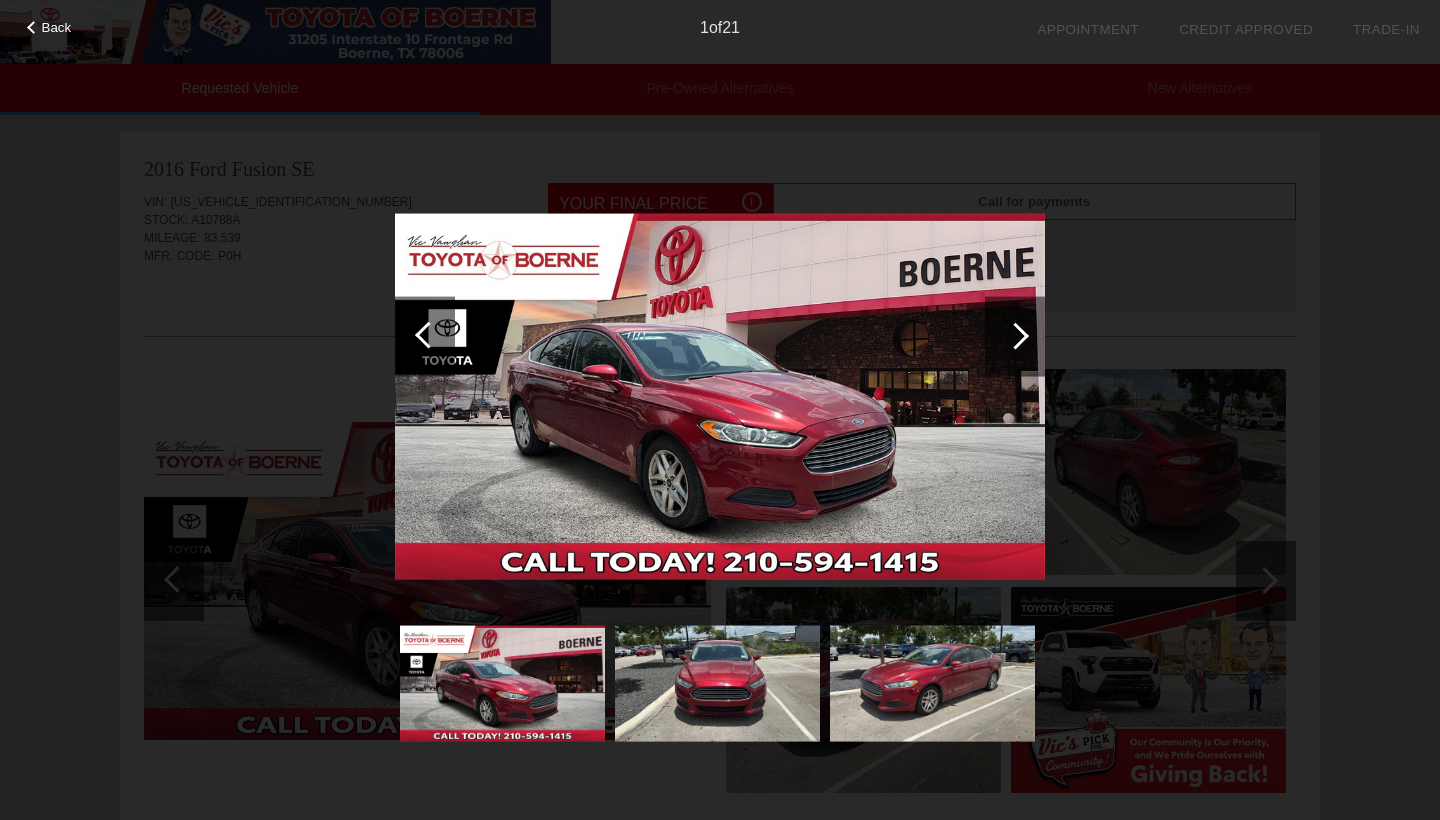 click at bounding box center (428, 334) 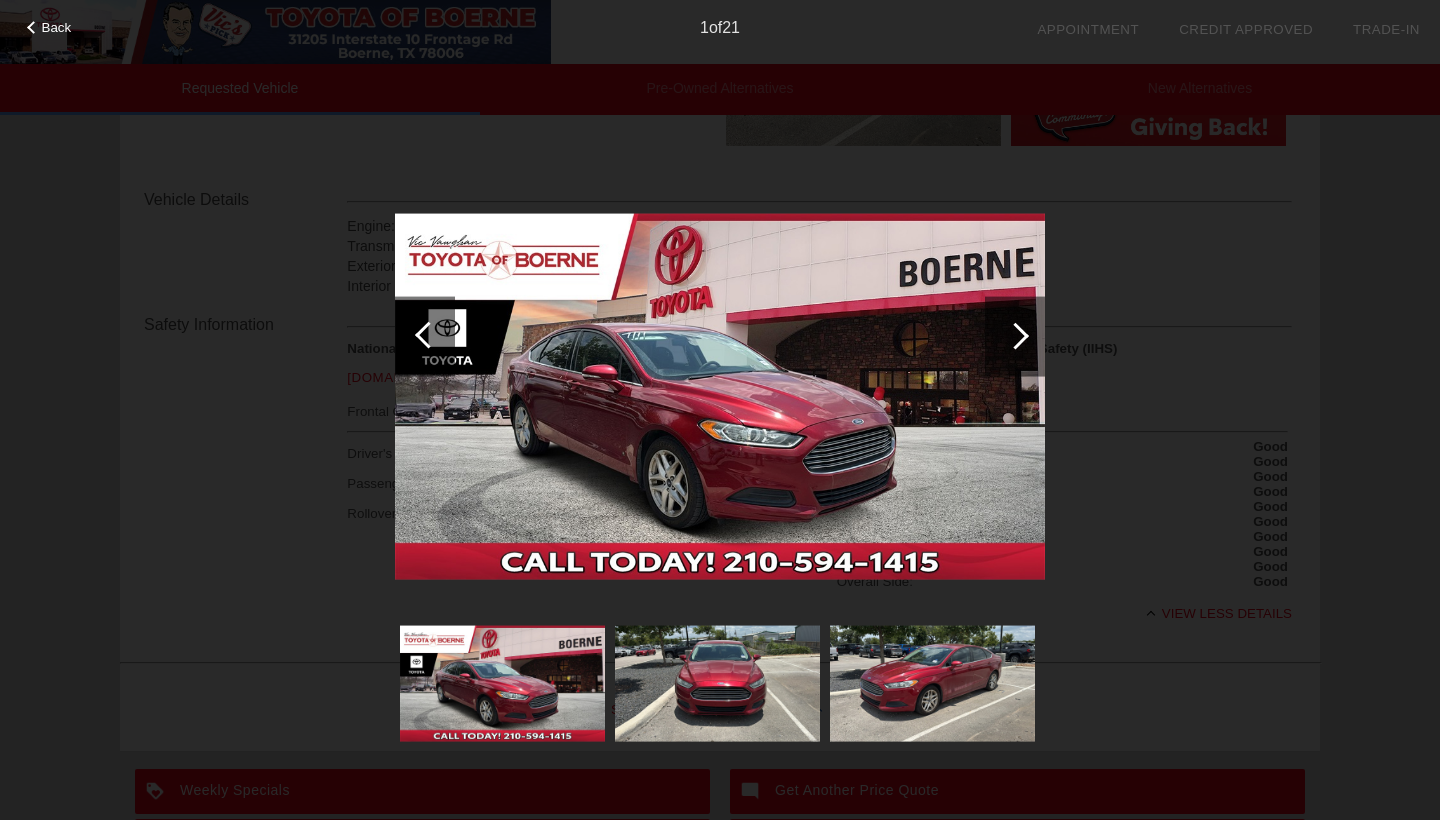 scroll, scrollTop: 665, scrollLeft: 0, axis: vertical 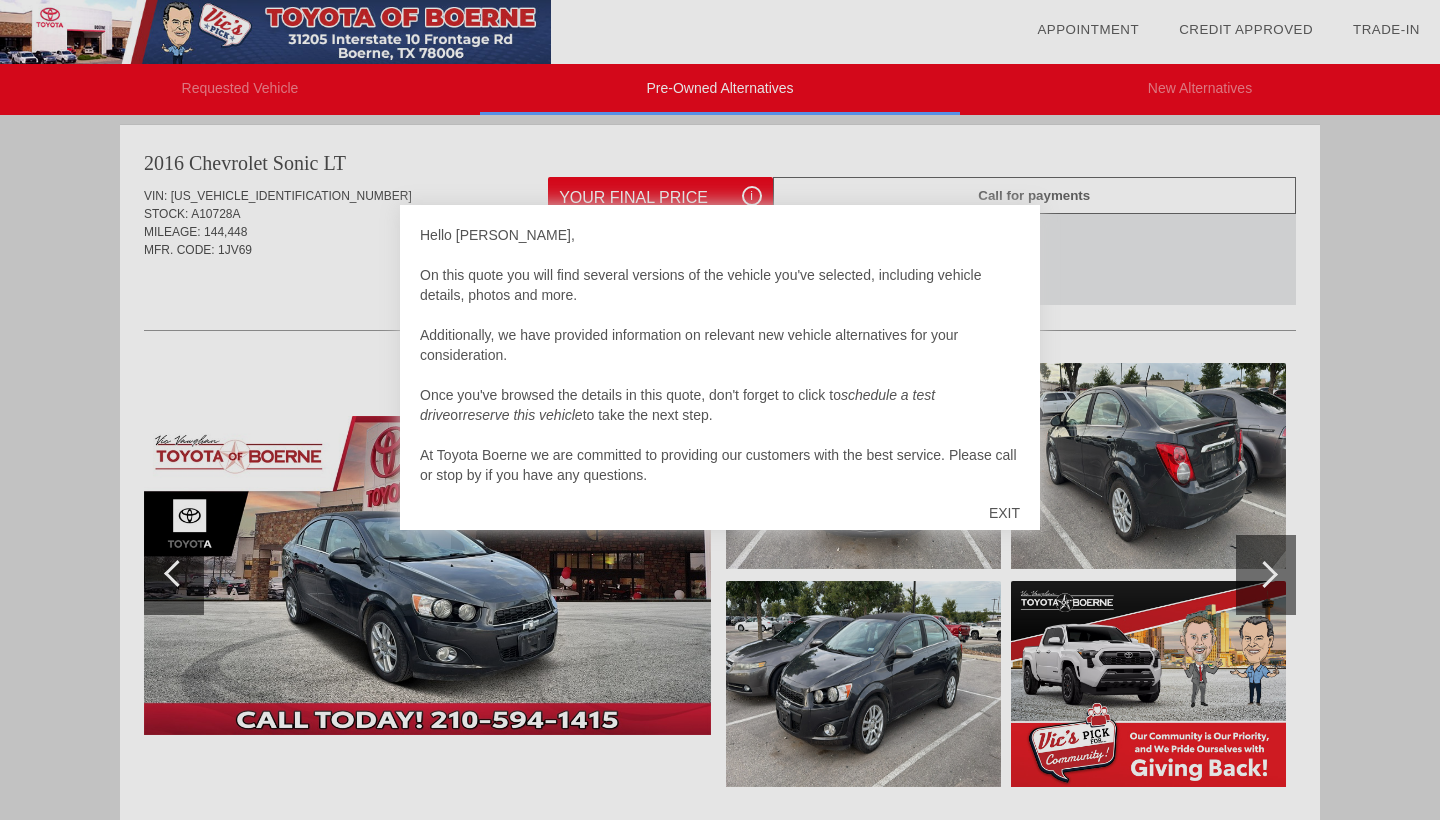 click on "EXIT" at bounding box center [1004, 513] 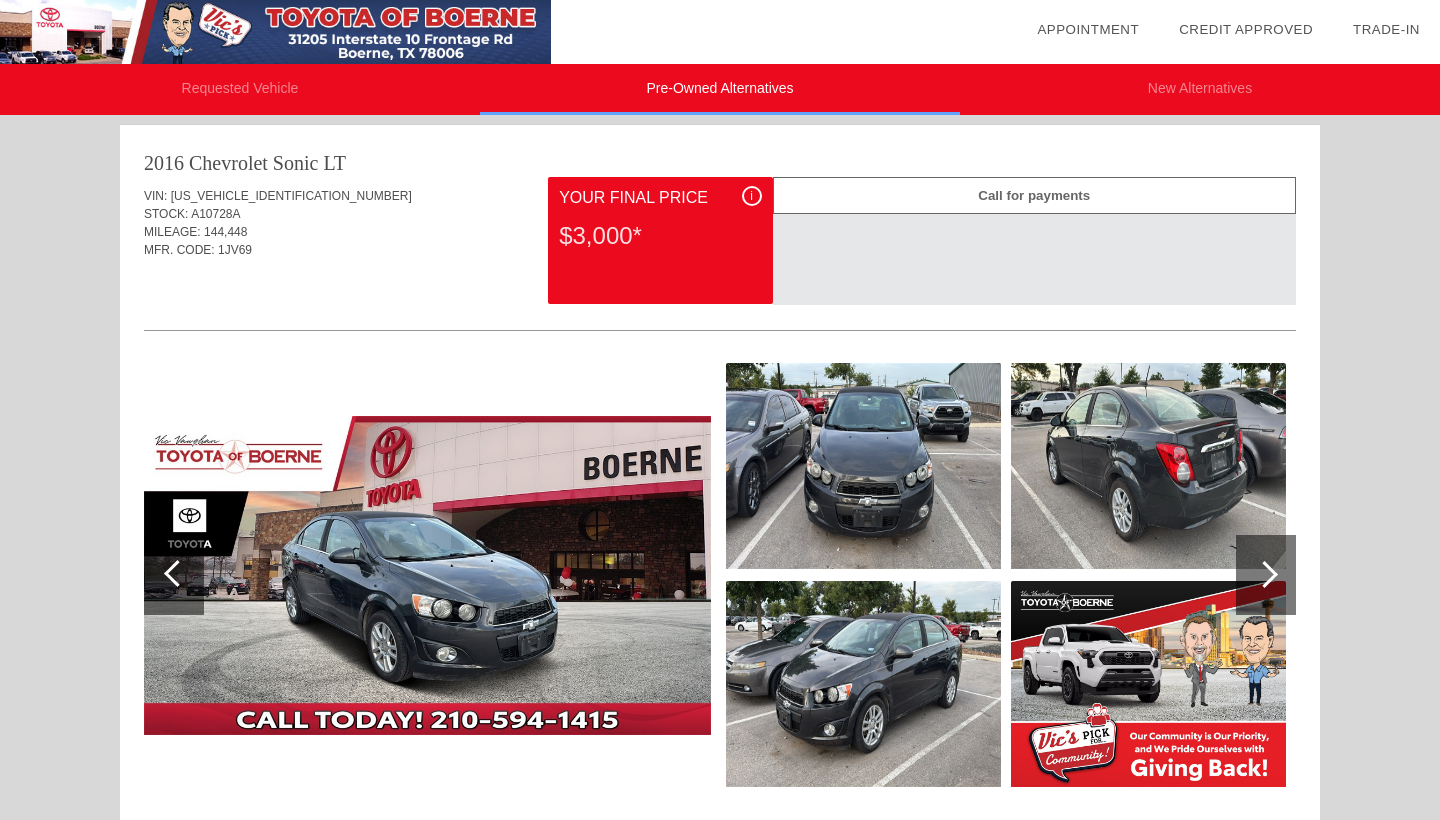 click at bounding box center (427, 575) 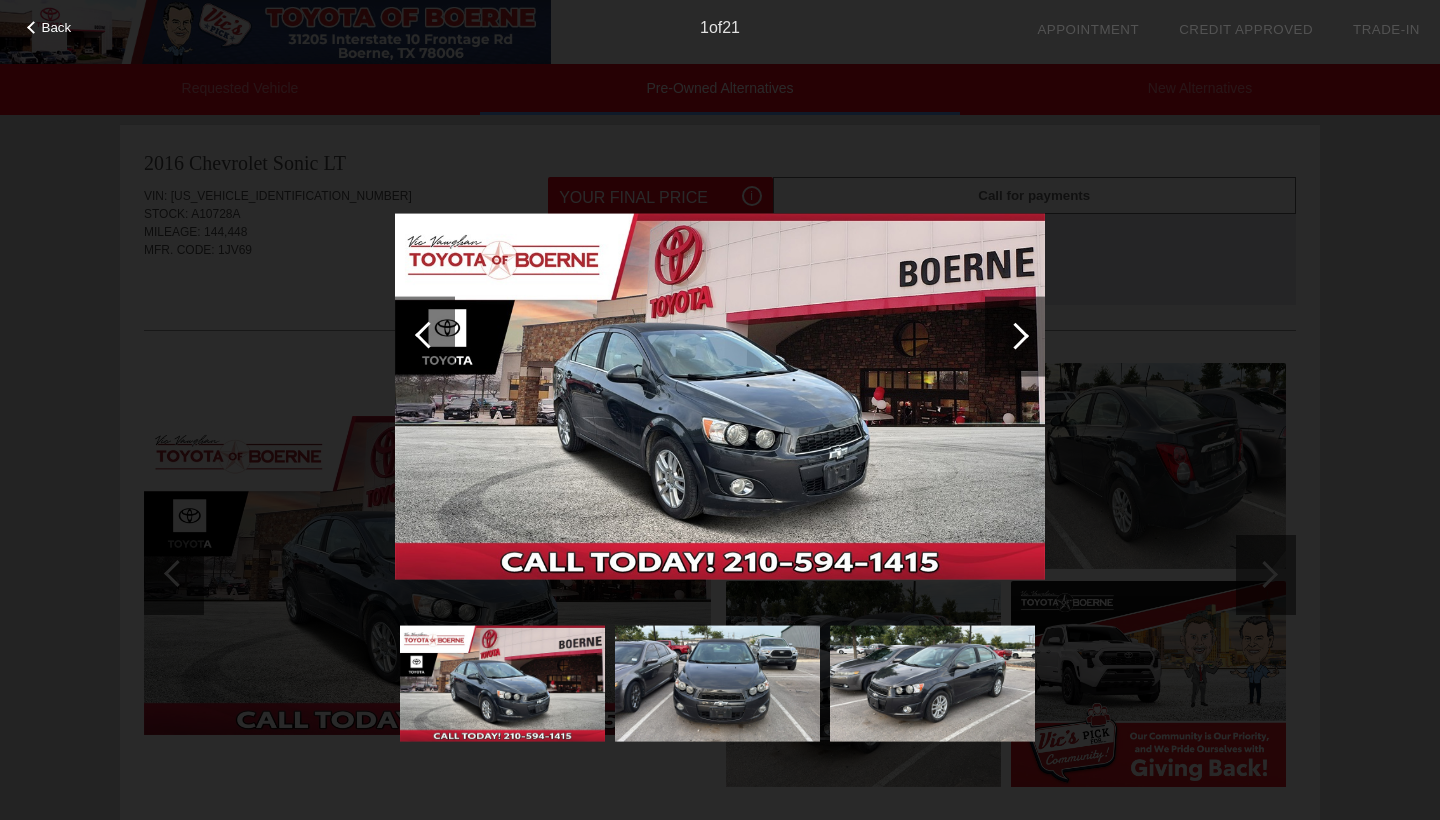 click at bounding box center [1015, 335] 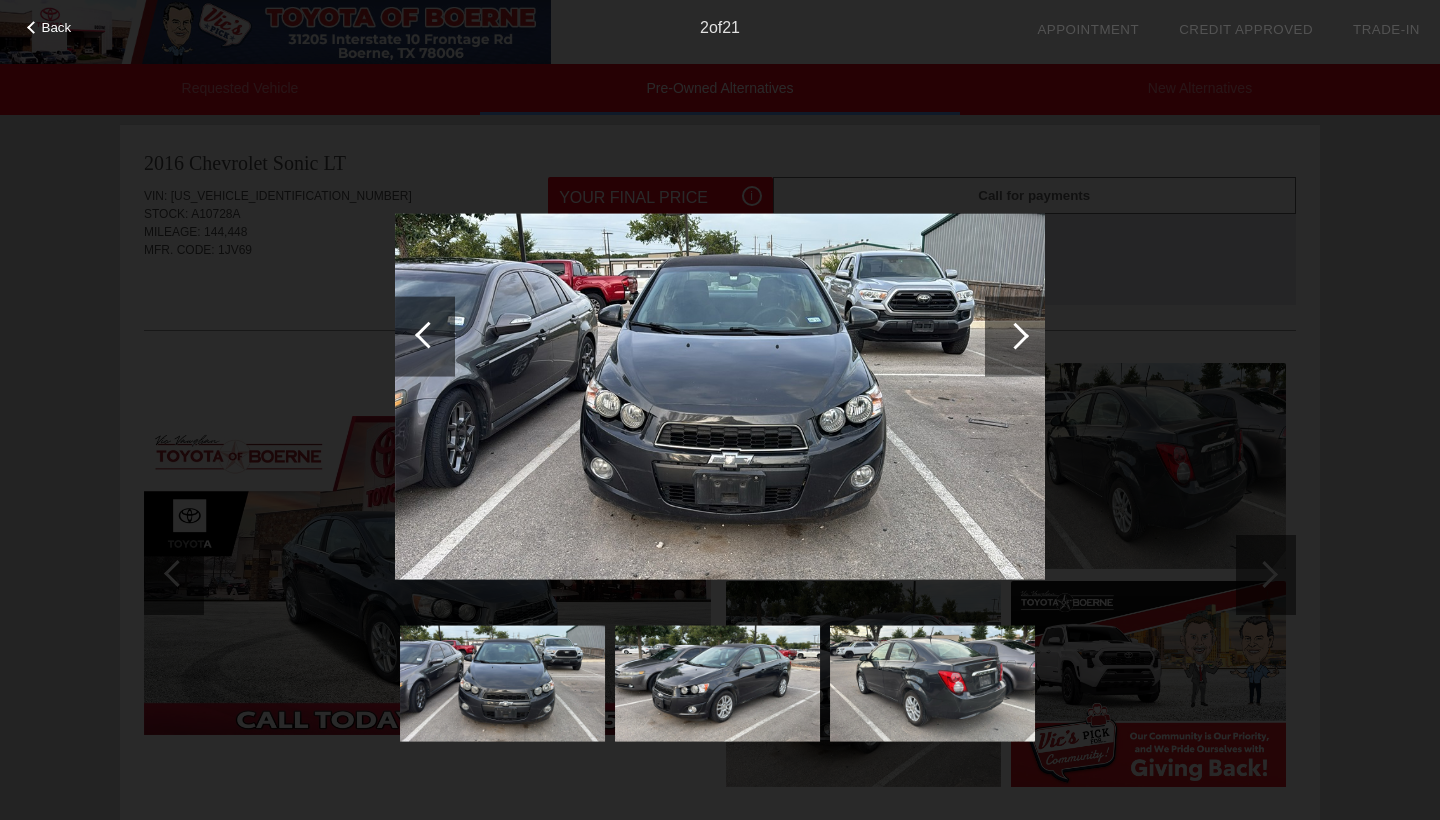 click at bounding box center (1015, 335) 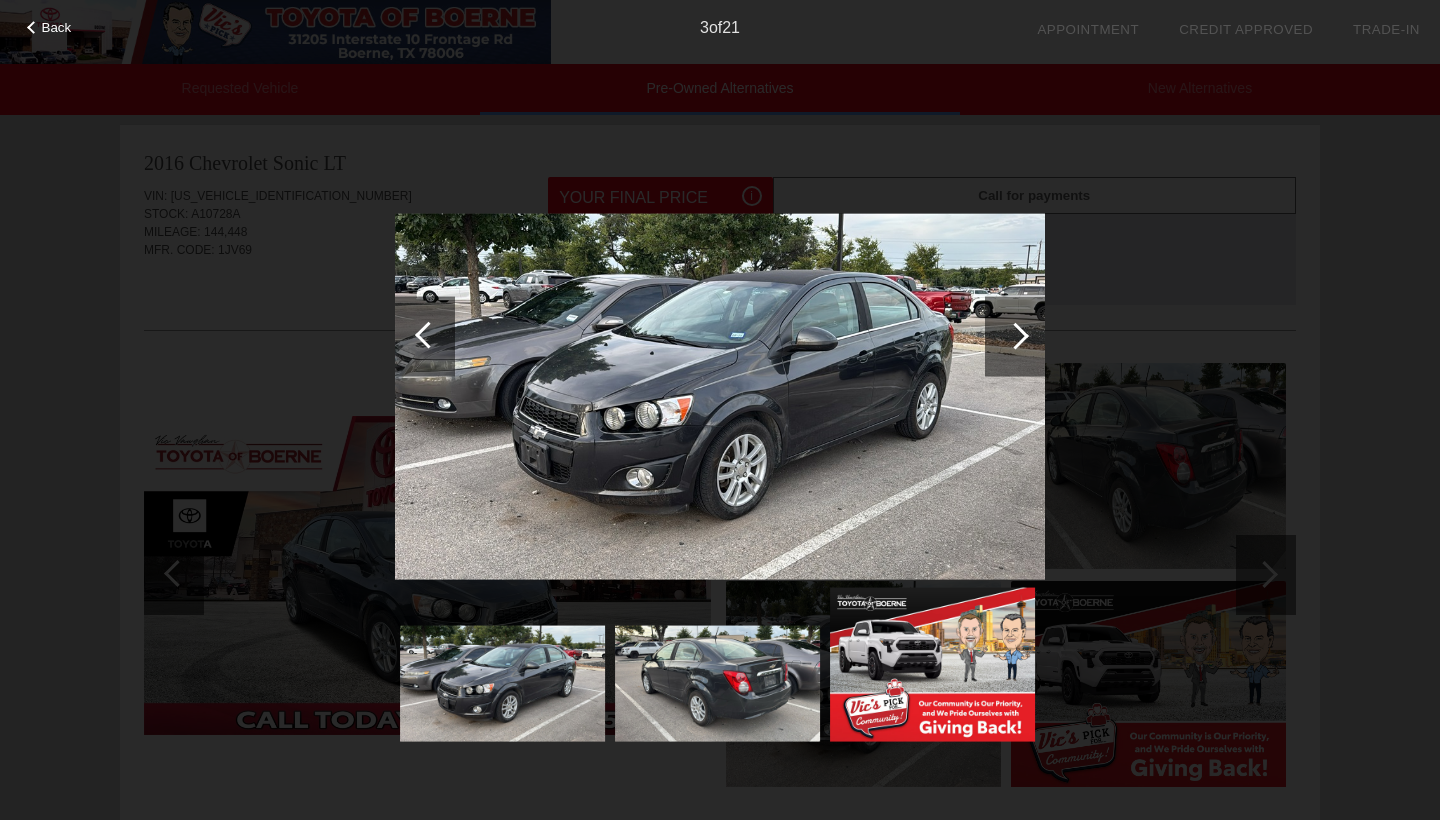 click at bounding box center [1015, 335] 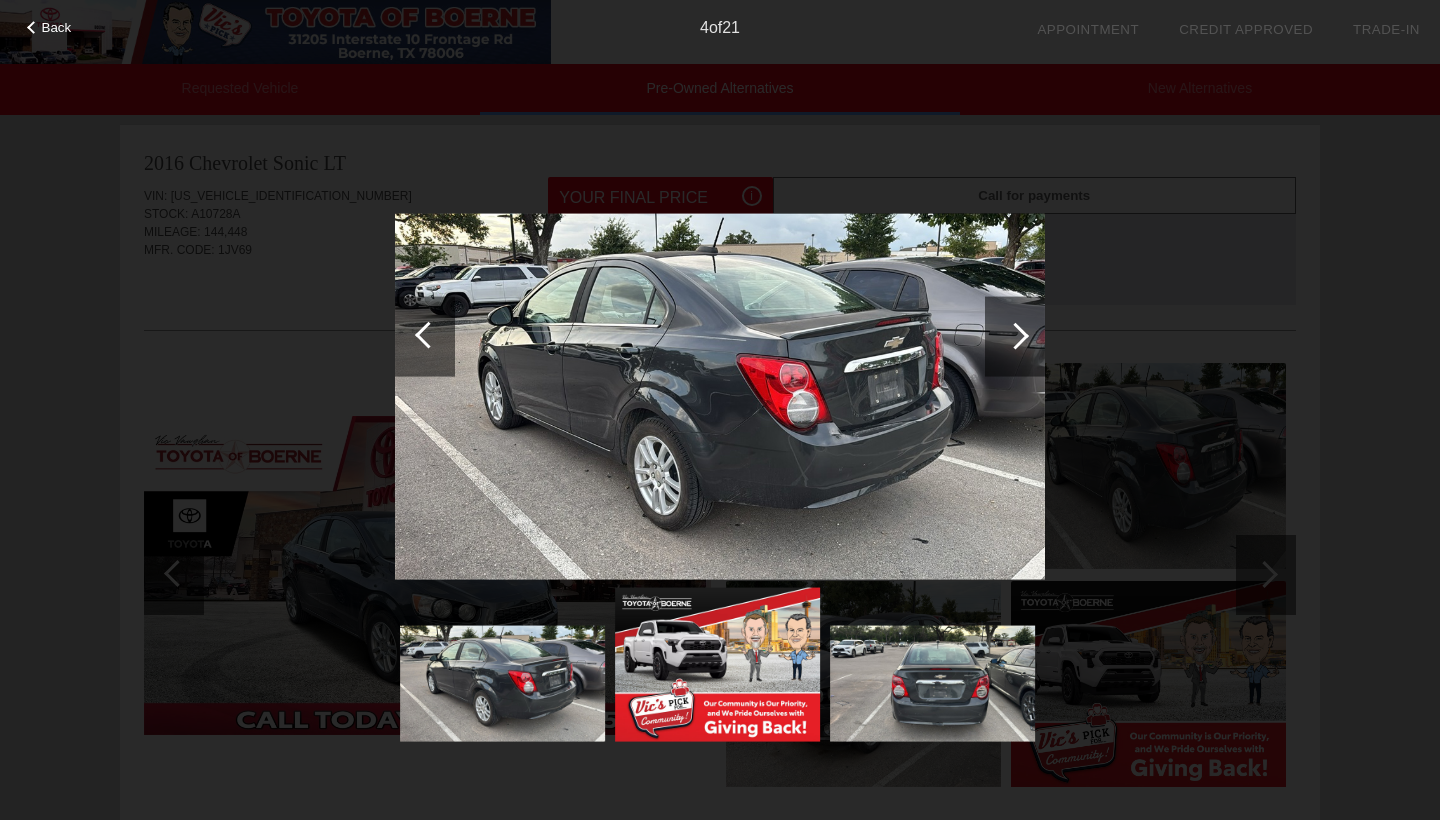 click at bounding box center [1015, 335] 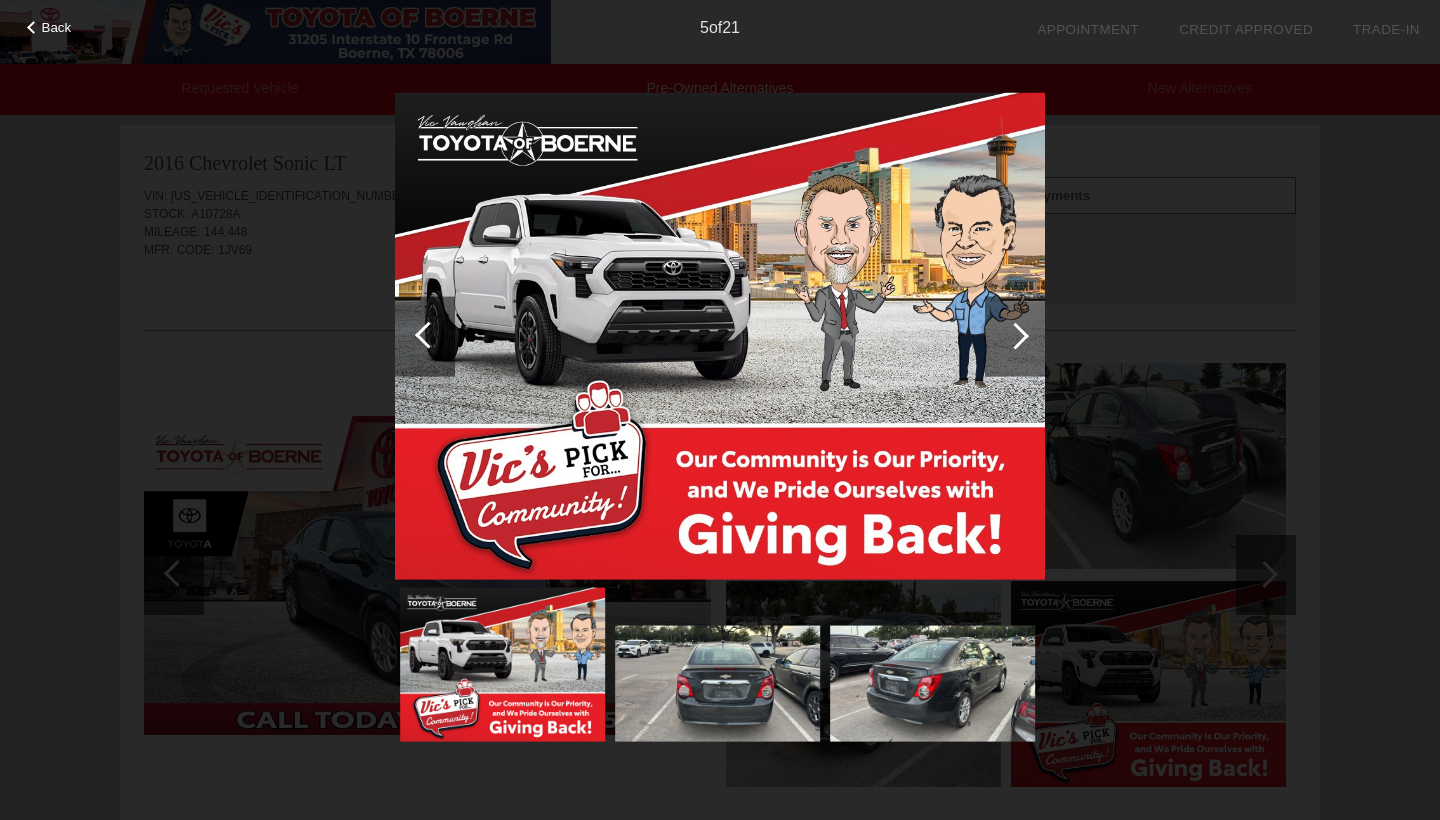click at bounding box center (1015, 335) 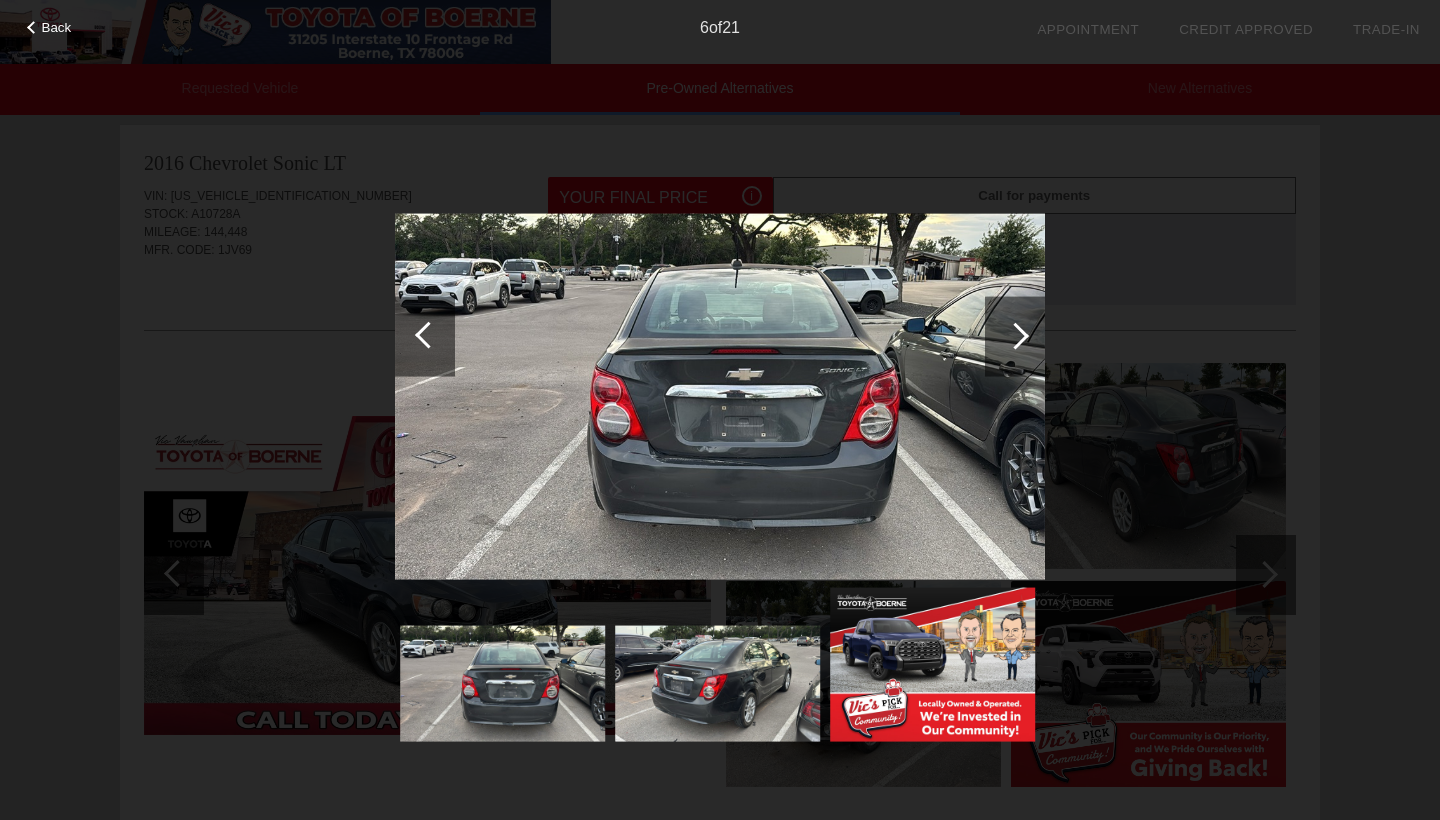 click at bounding box center (1015, 335) 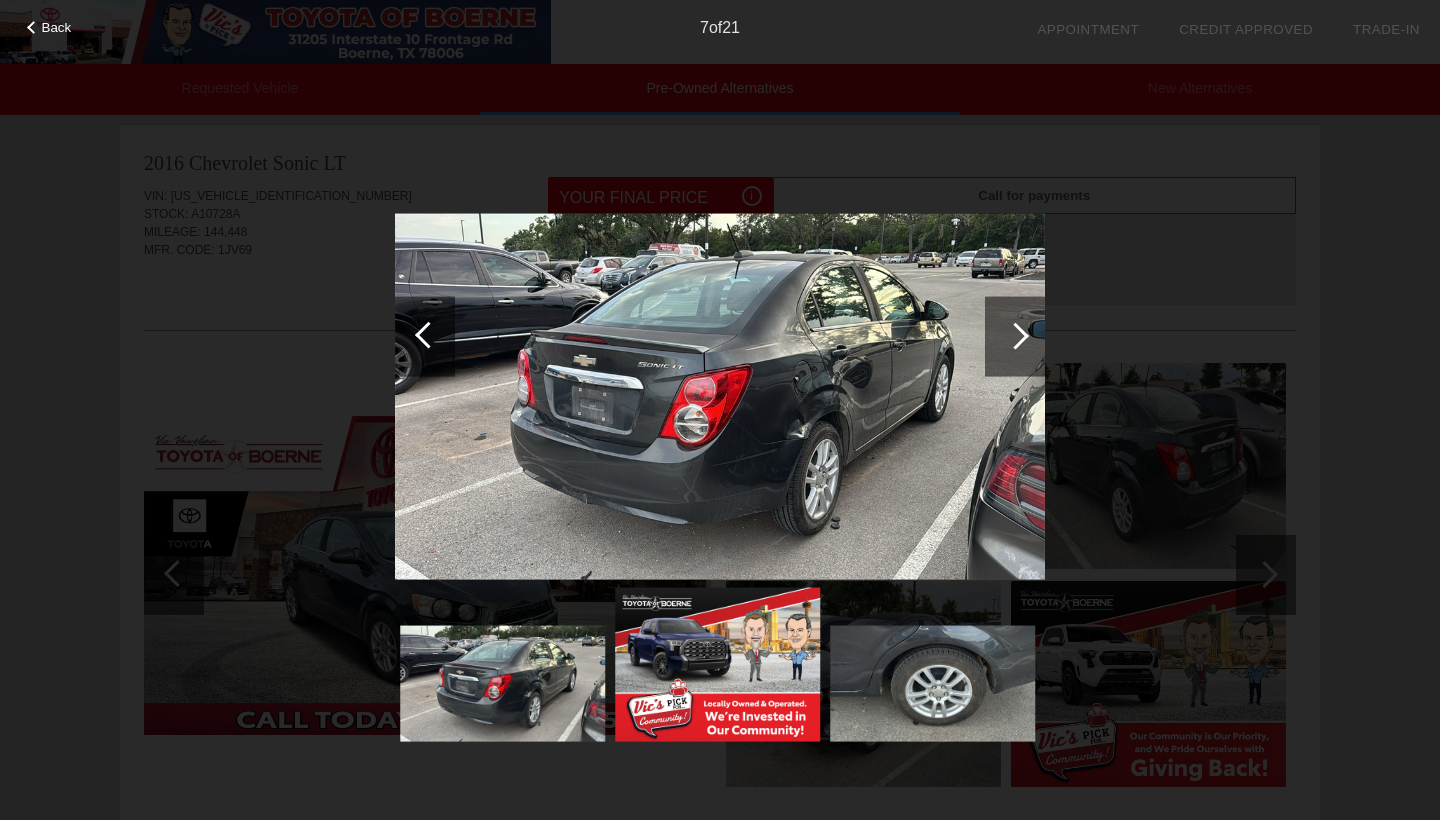 click at bounding box center [720, 420] 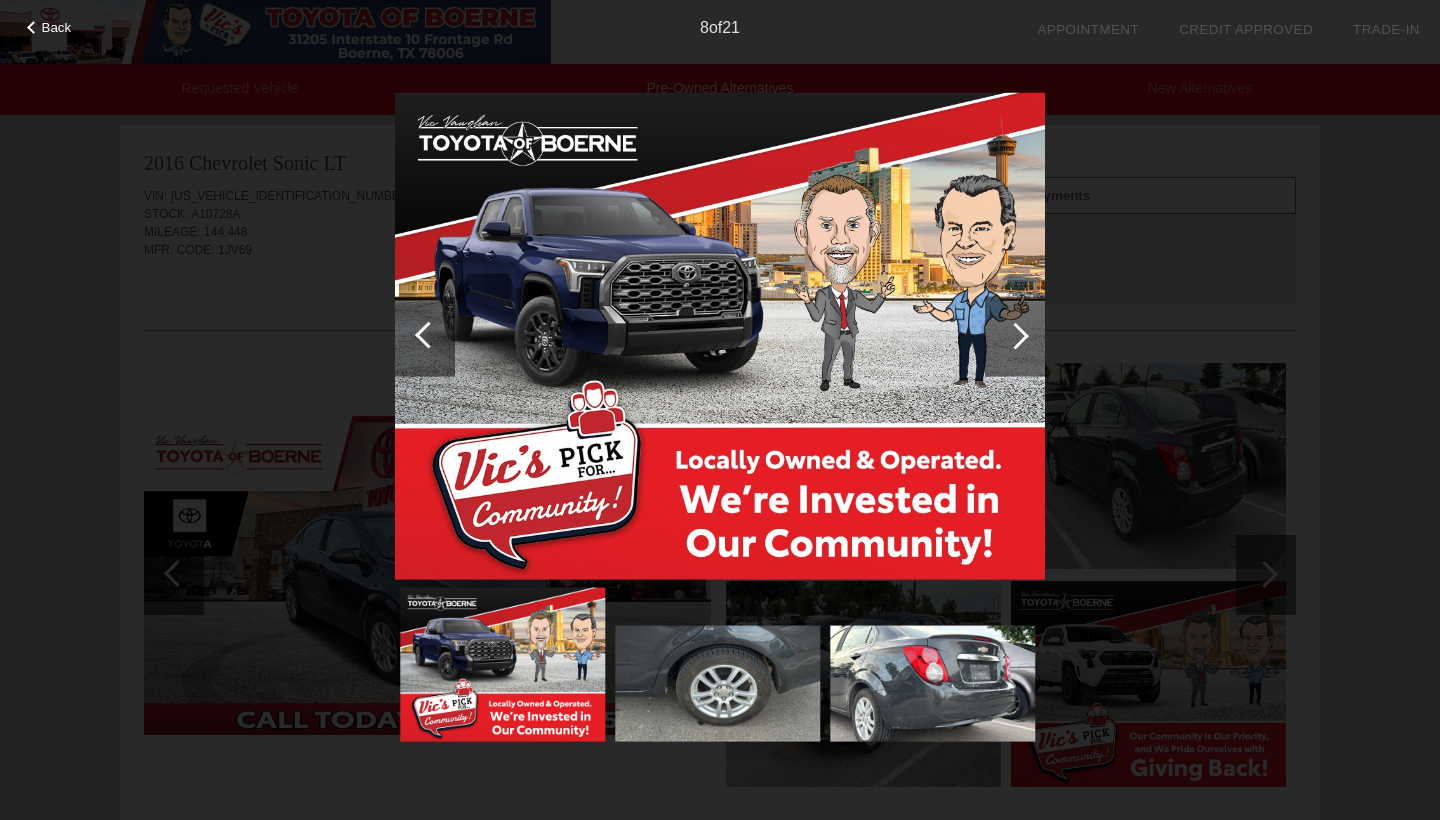 click at bounding box center (1015, 335) 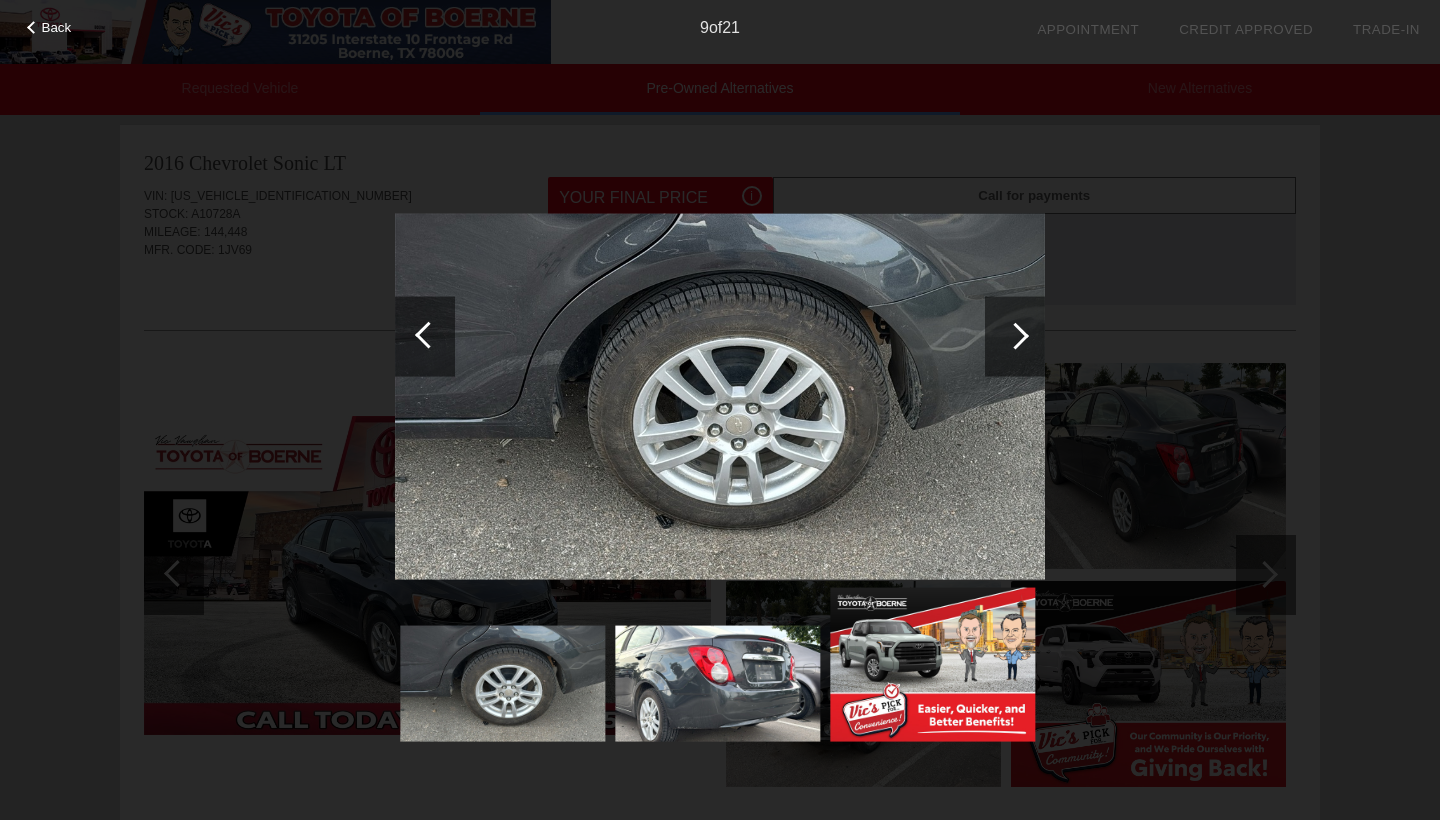 click at bounding box center [1015, 335] 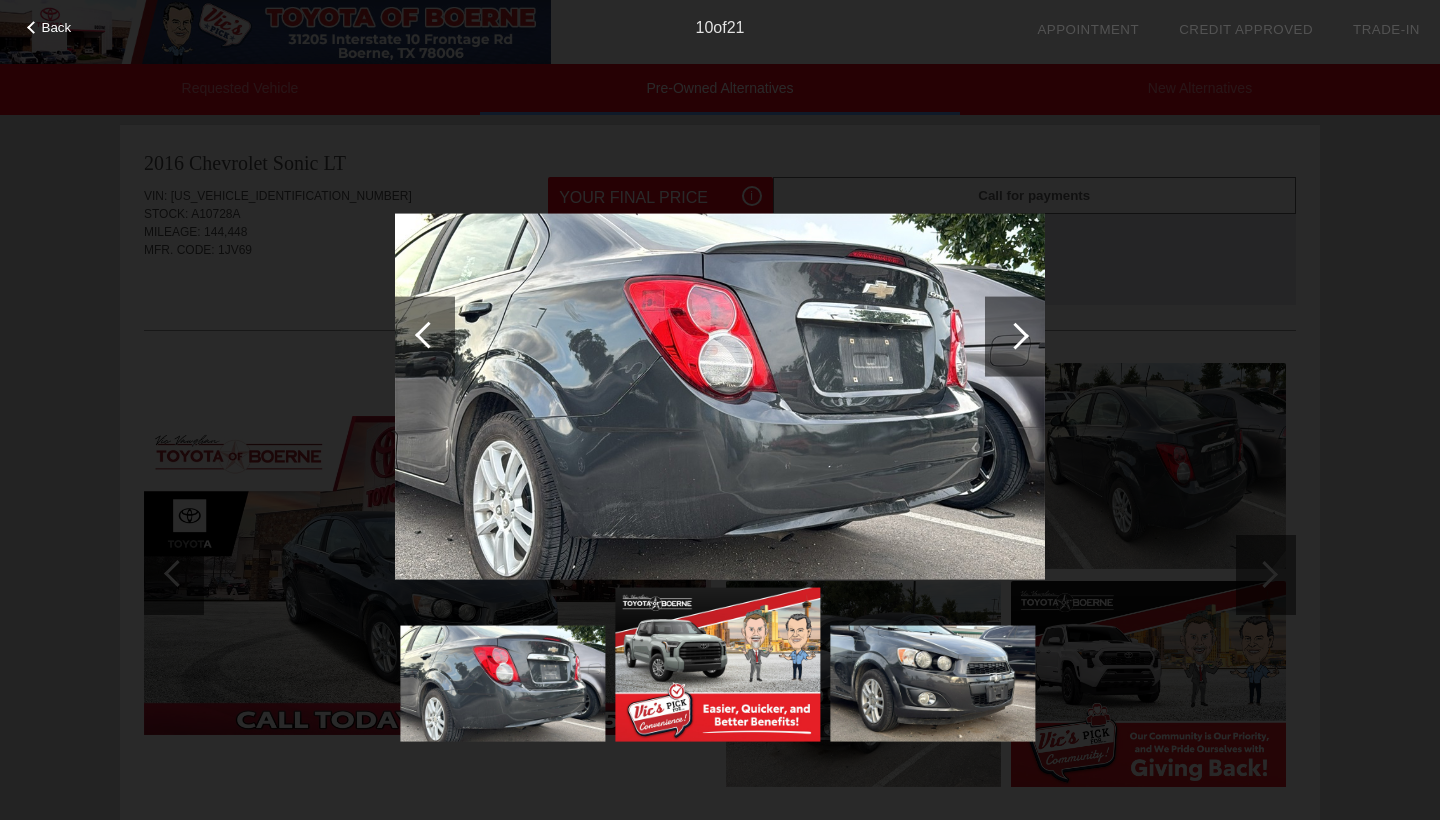 click at bounding box center [1015, 335] 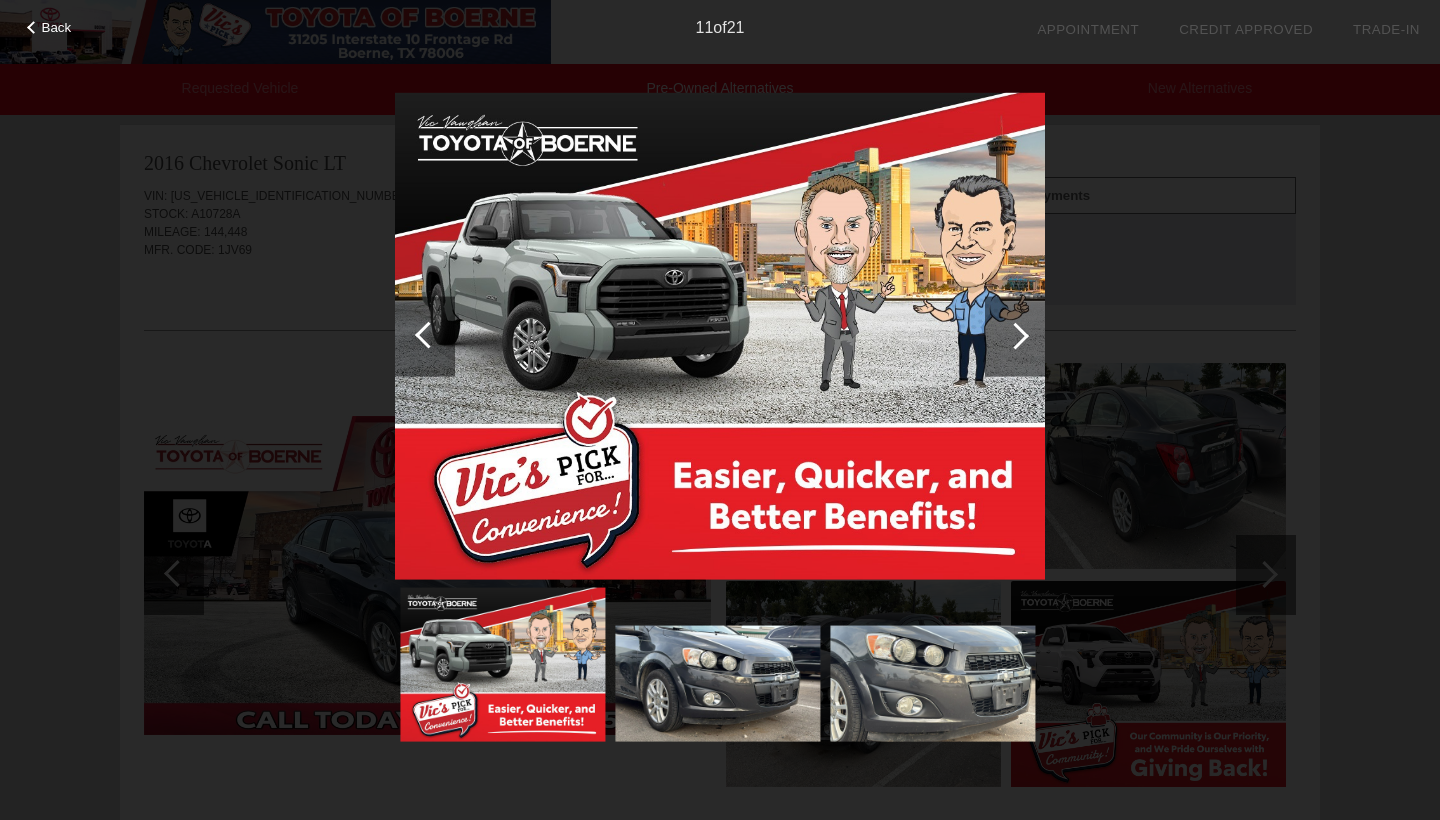 click at bounding box center (1015, 335) 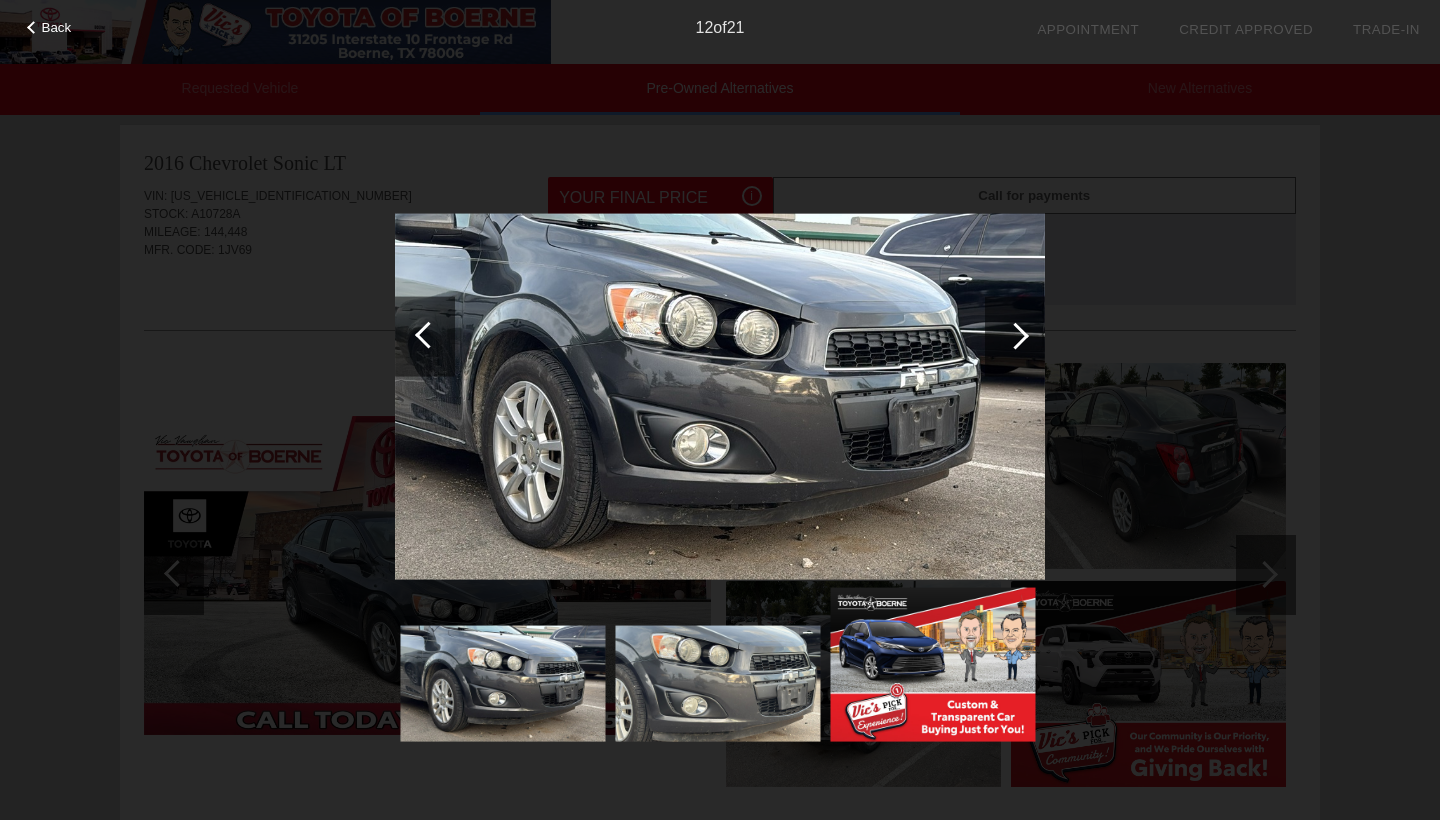 click at bounding box center [1015, 335] 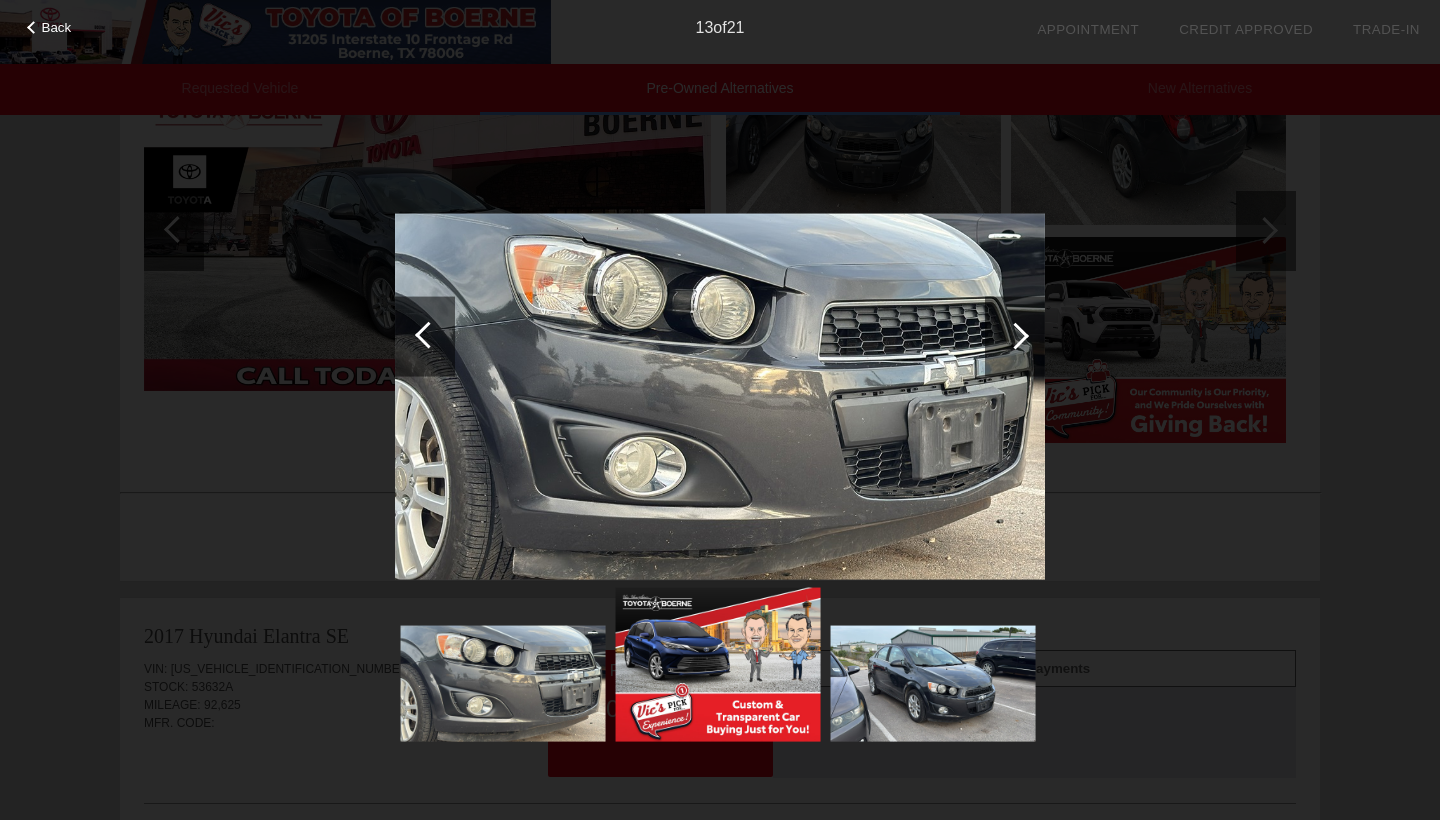 scroll, scrollTop: 1168, scrollLeft: 0, axis: vertical 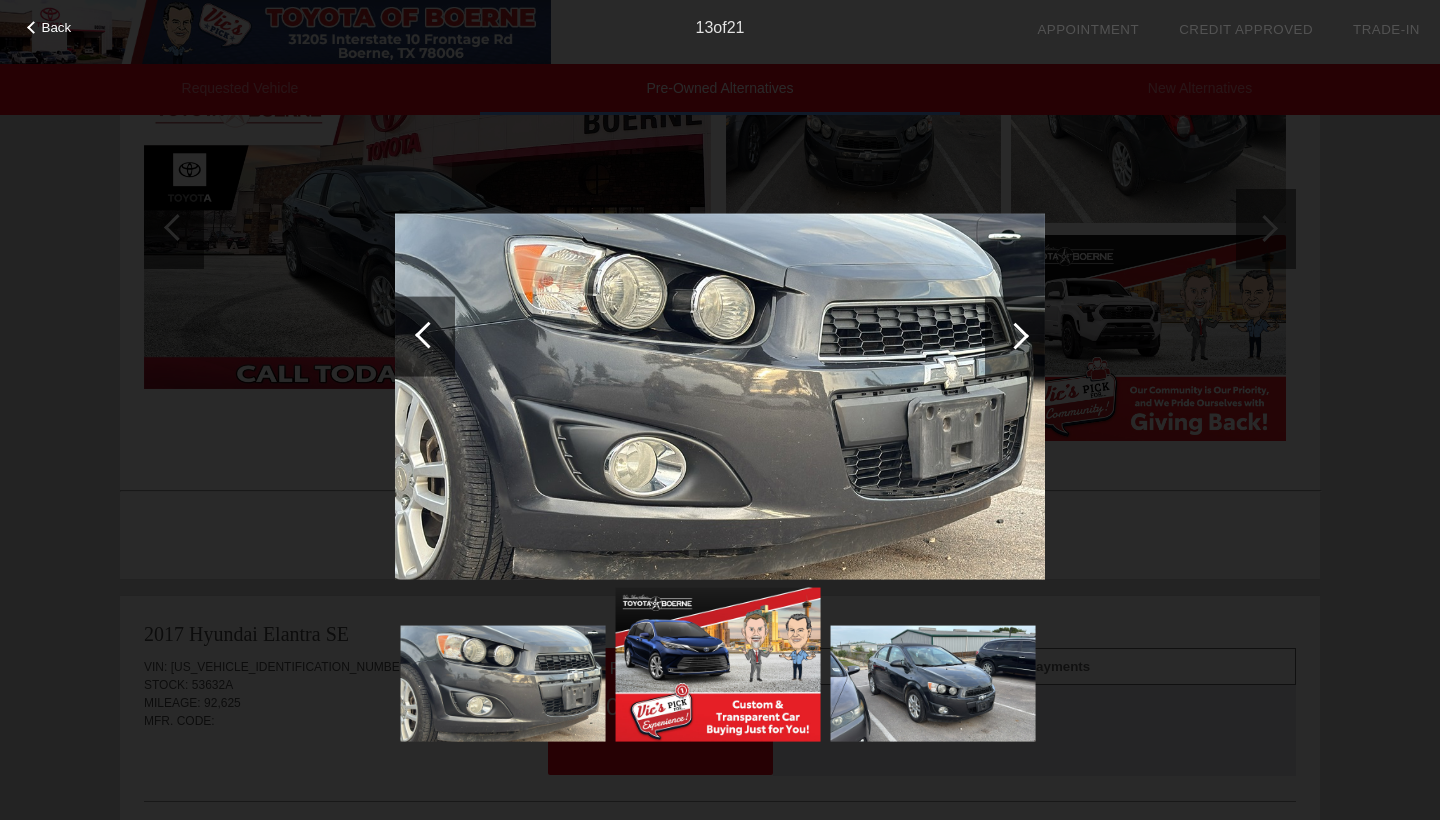 click at bounding box center (720, 397) 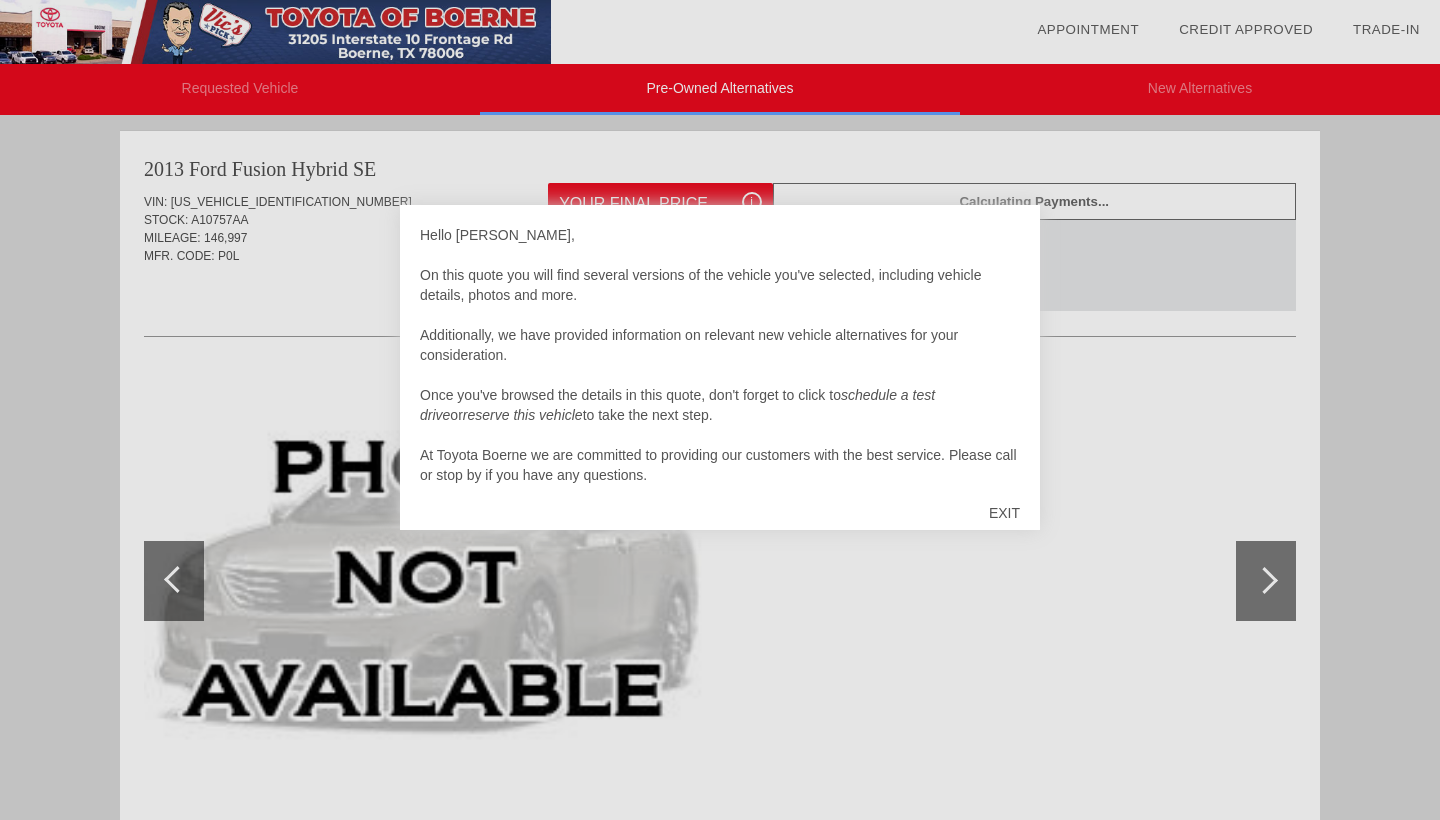 scroll, scrollTop: 1638, scrollLeft: 0, axis: vertical 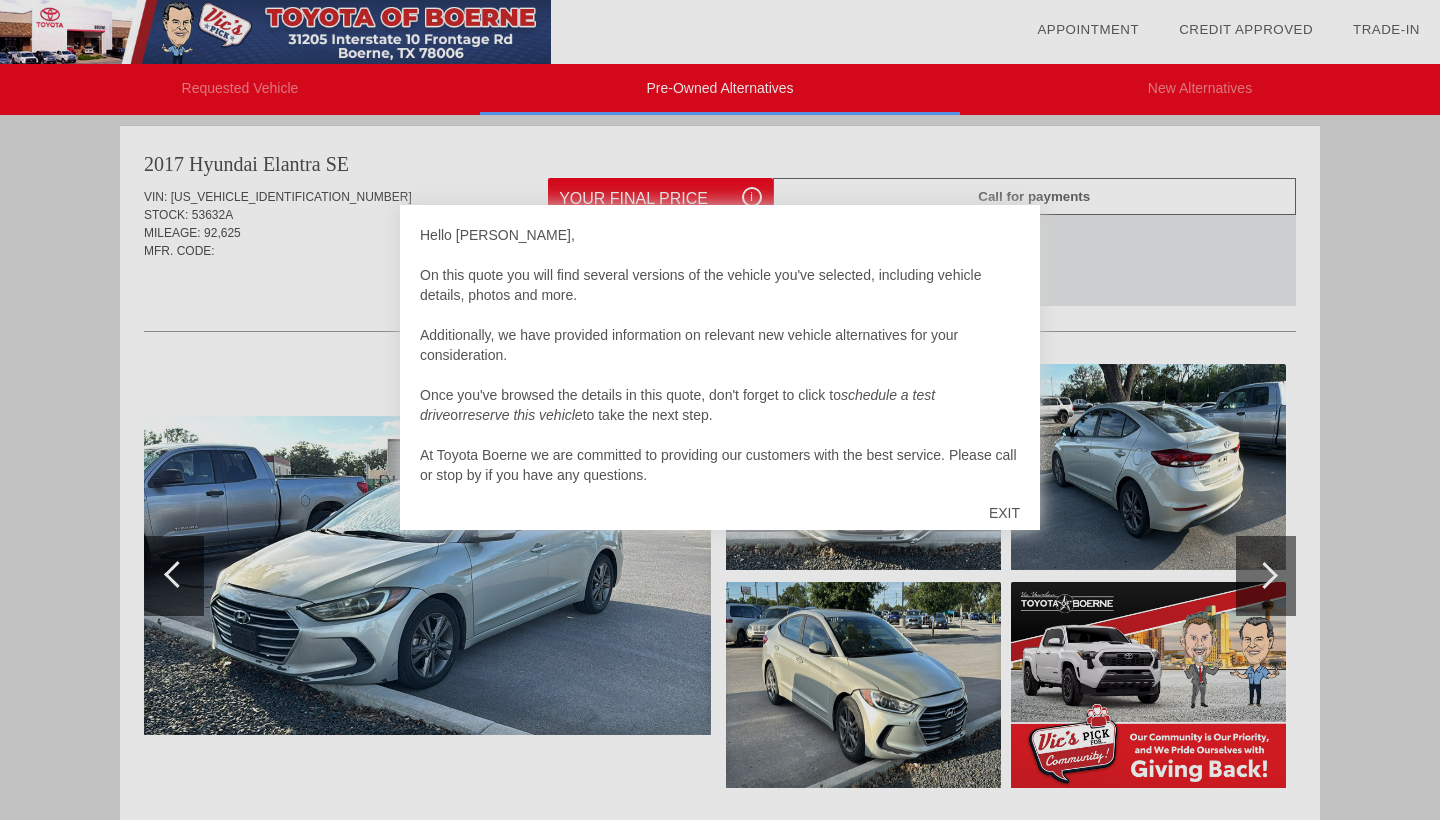 click on "EXIT" at bounding box center (1004, 513) 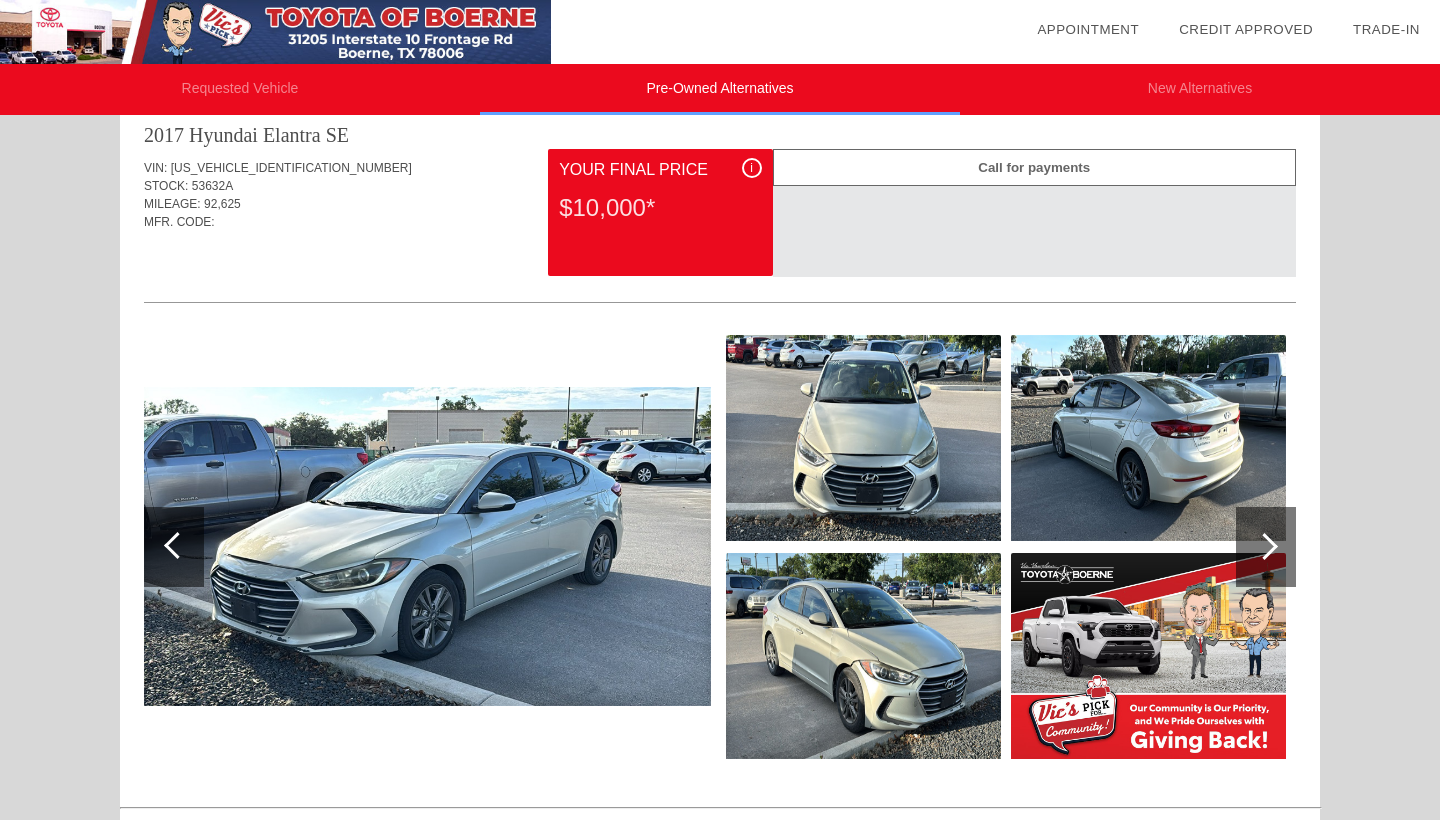 scroll, scrollTop: 1669, scrollLeft: 0, axis: vertical 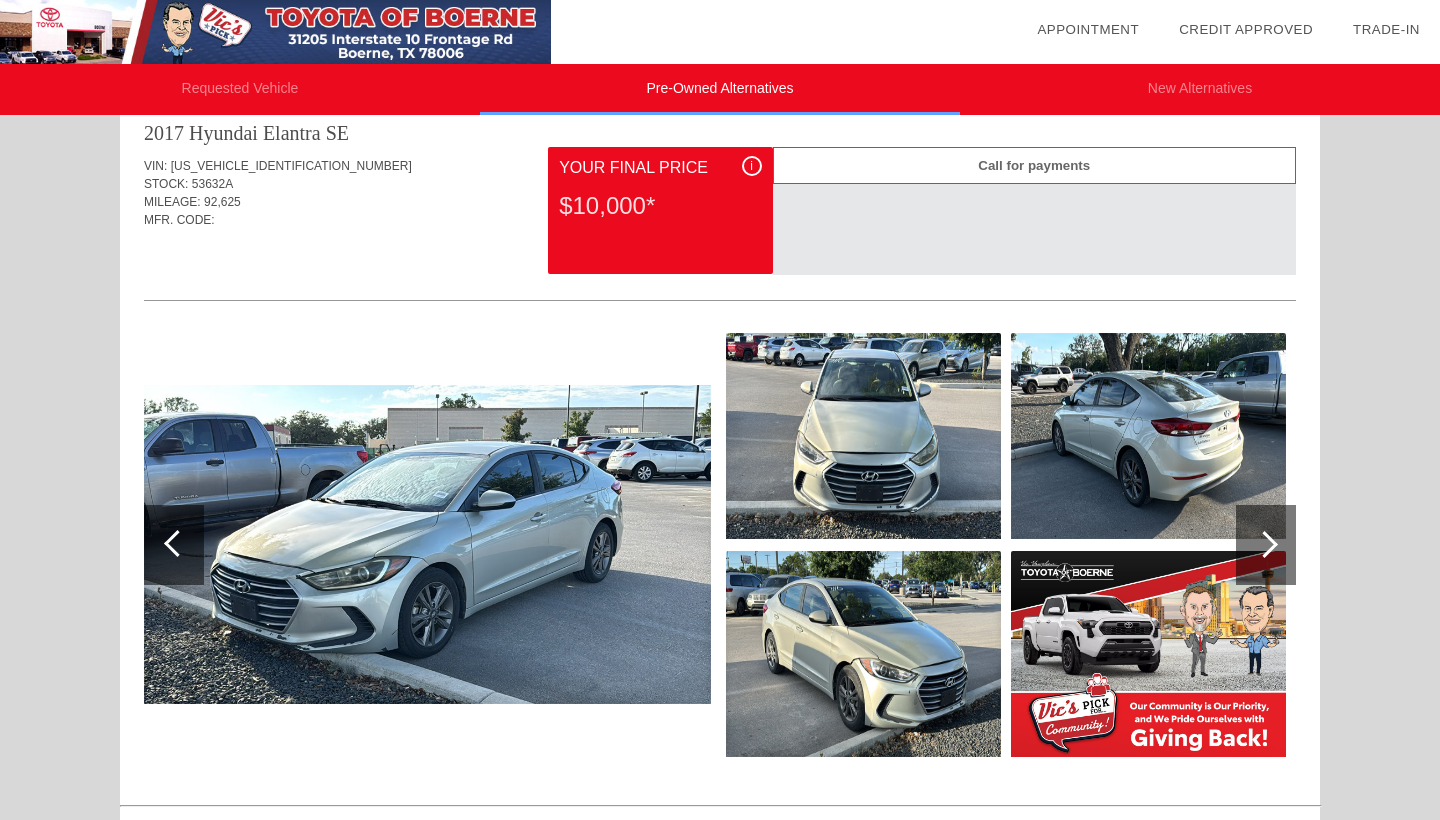 click on "2017
Hyundai
Elantra
SE" at bounding box center [720, 133] 